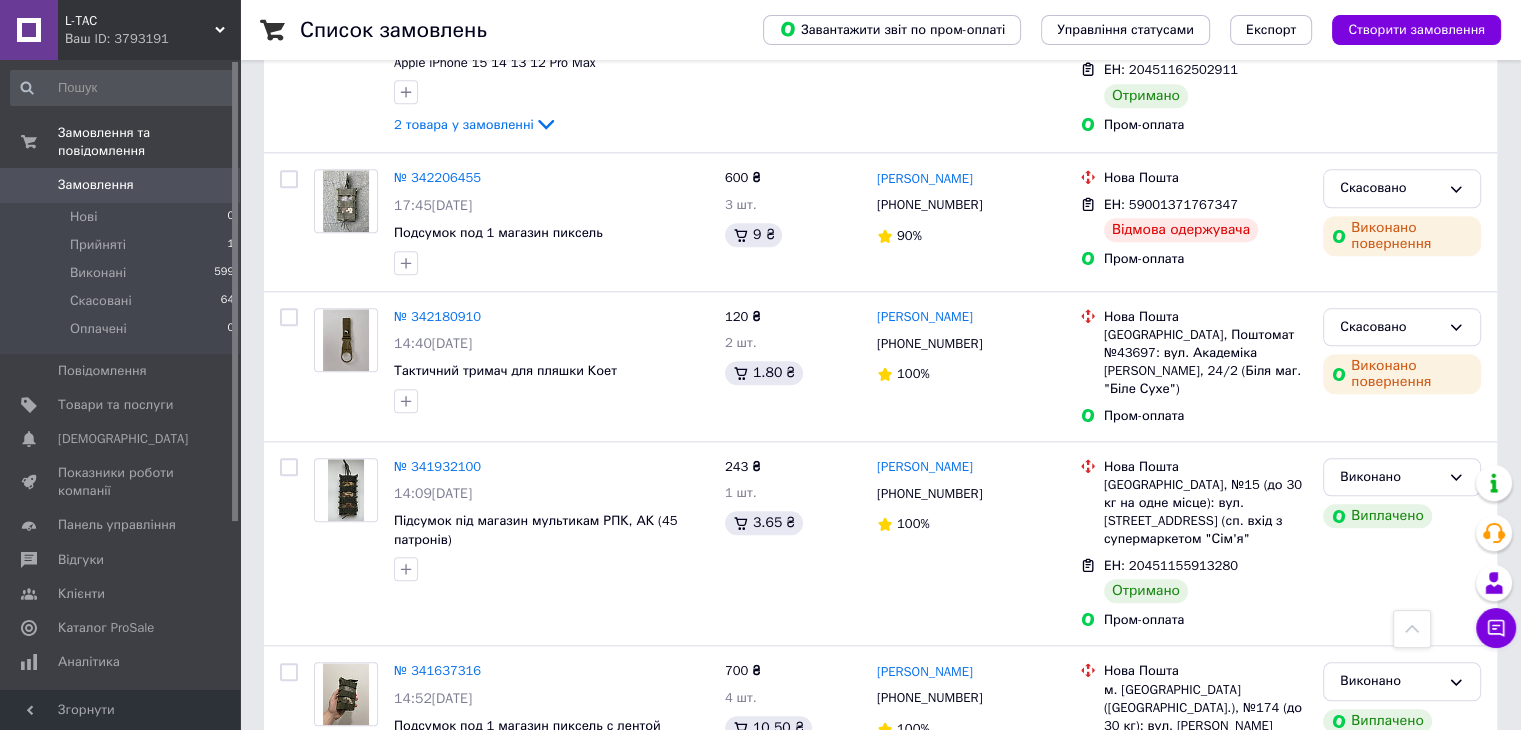scroll, scrollTop: 2100, scrollLeft: 0, axis: vertical 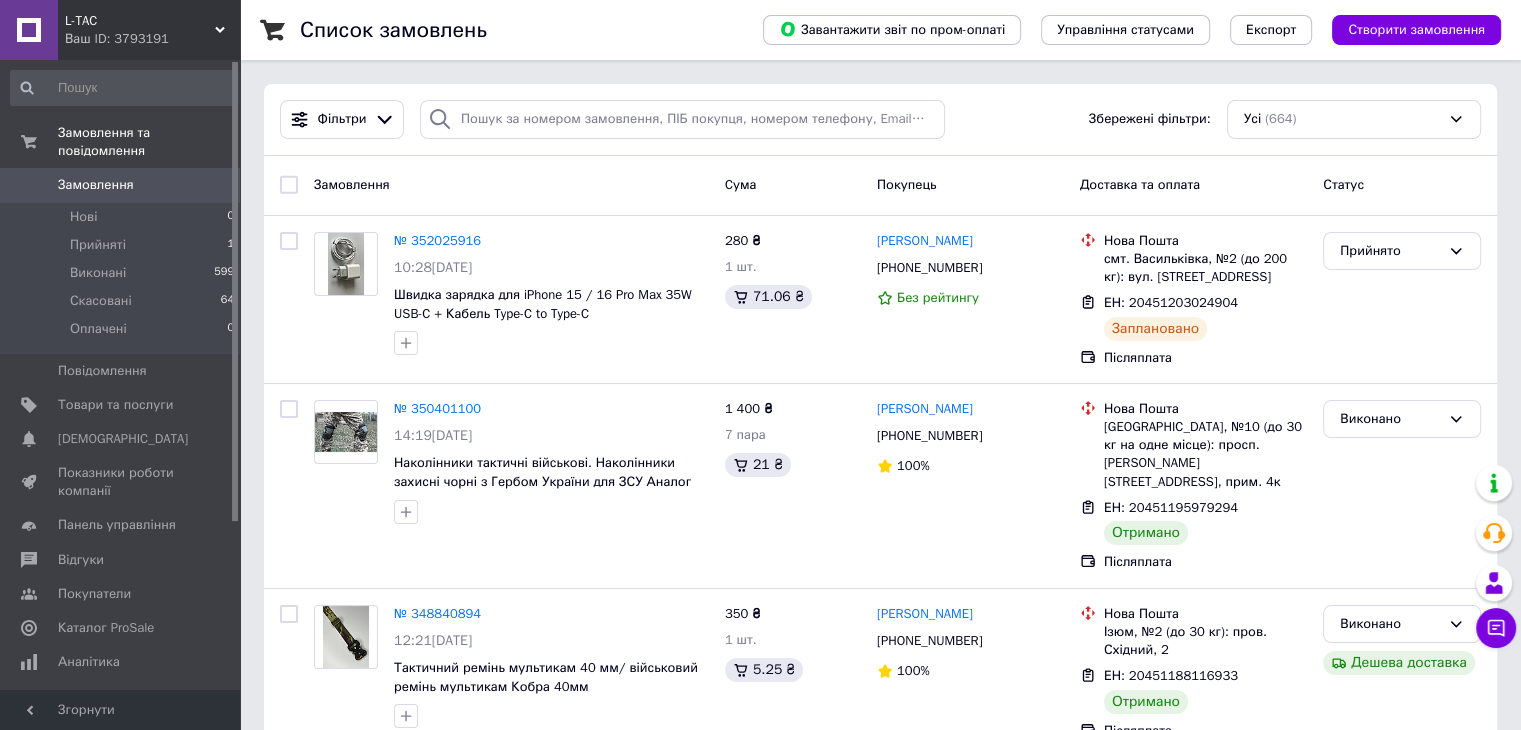 click on "L-TAC" at bounding box center [140, 21] 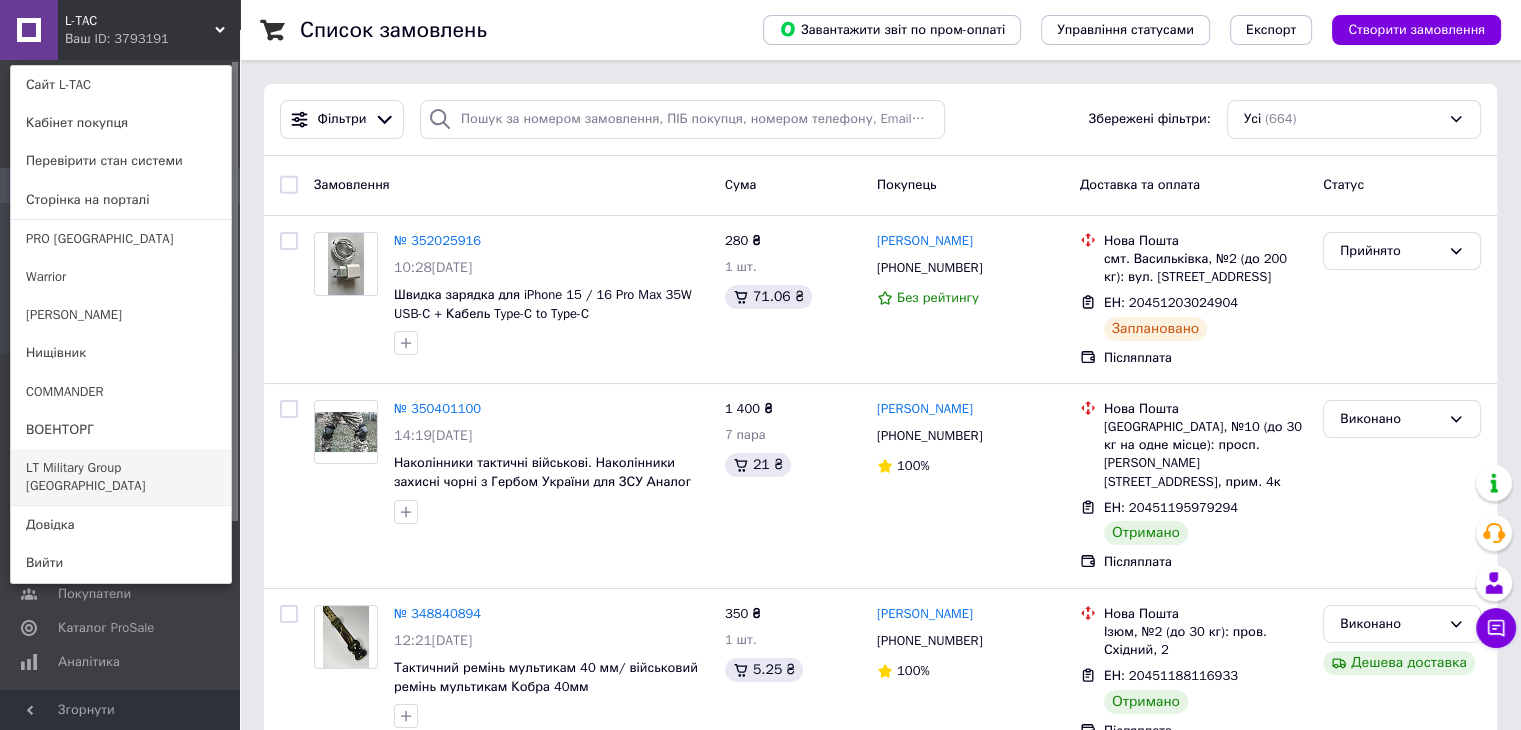 click on "LT Military Group [GEOGRAPHIC_DATA]" at bounding box center [121, 477] 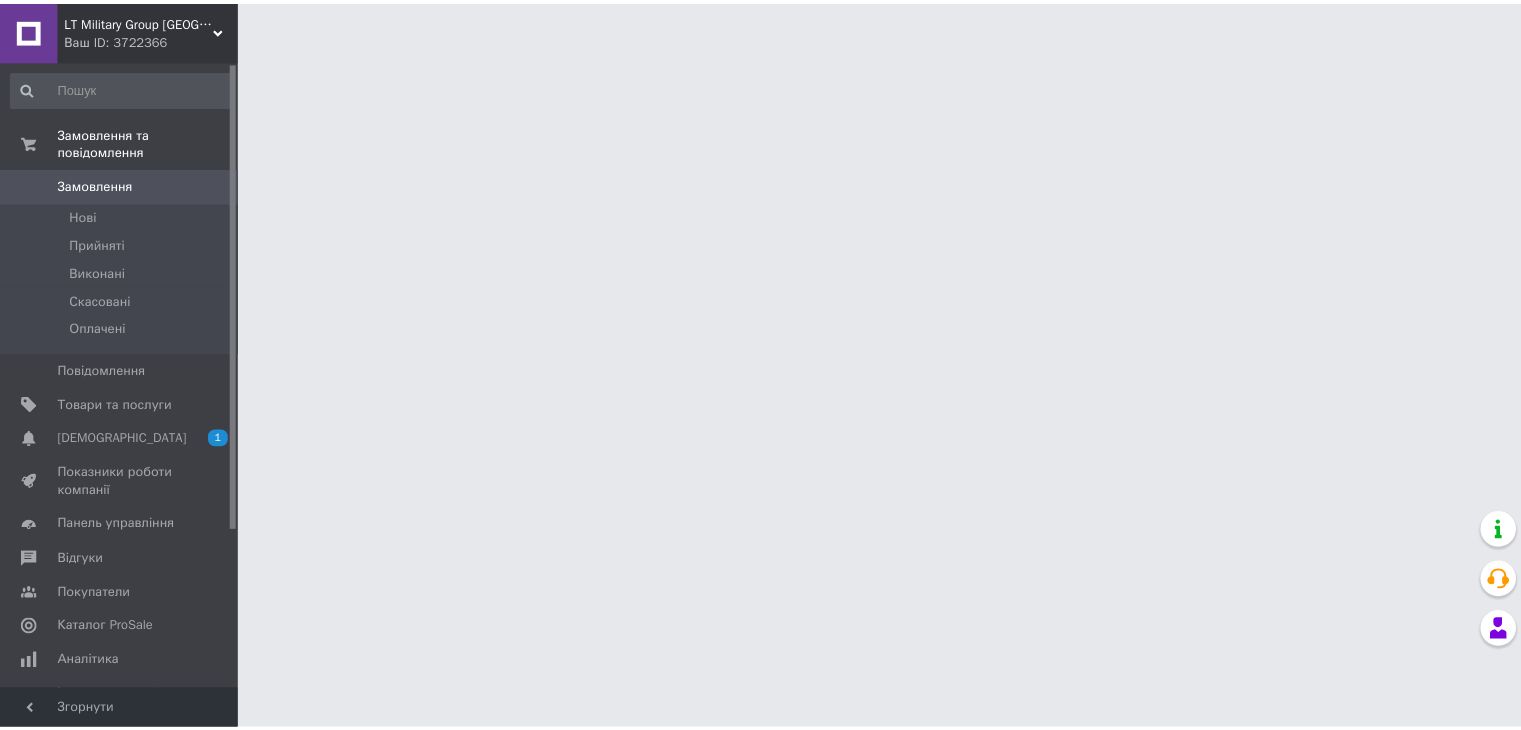 scroll, scrollTop: 0, scrollLeft: 0, axis: both 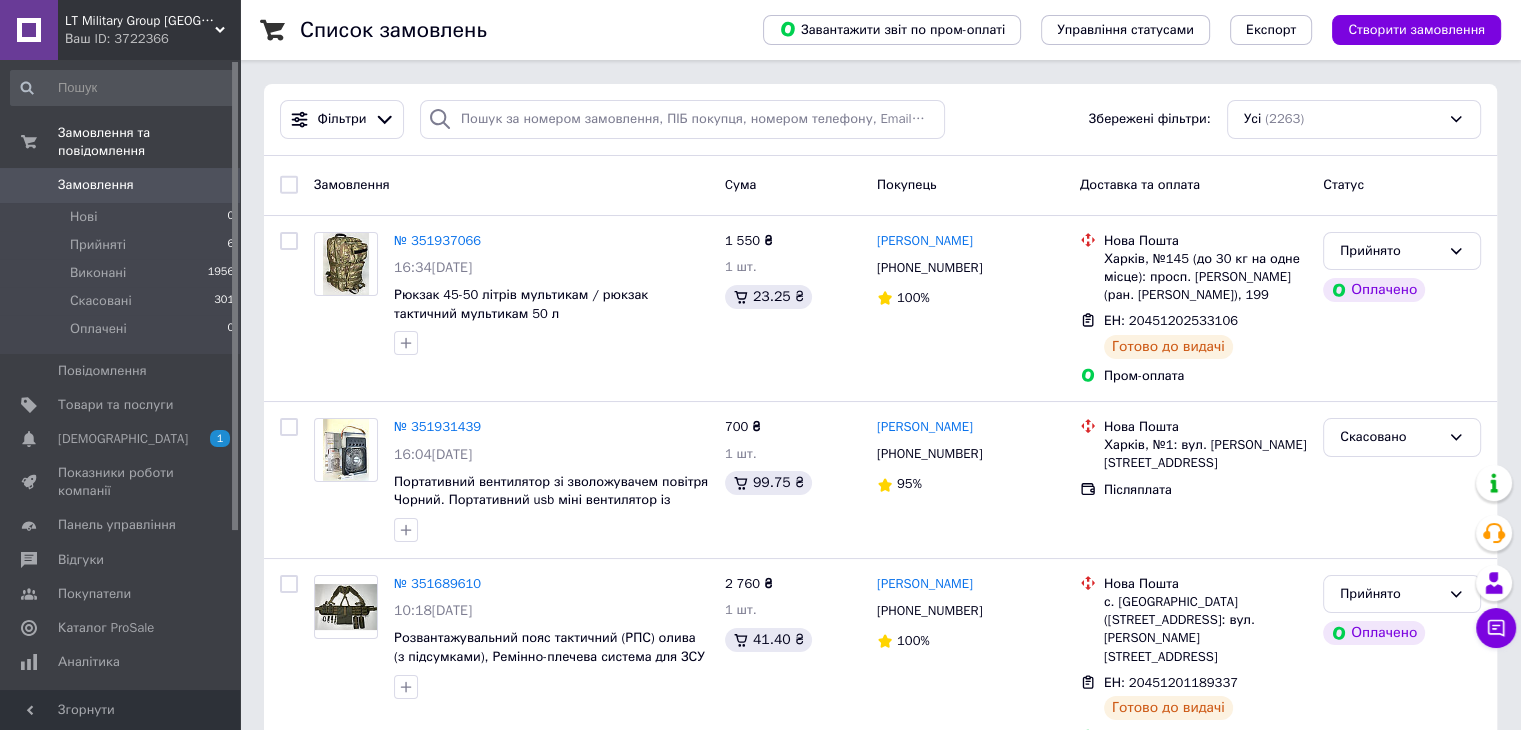 click on "Ваш ID: 3722366" at bounding box center [152, 39] 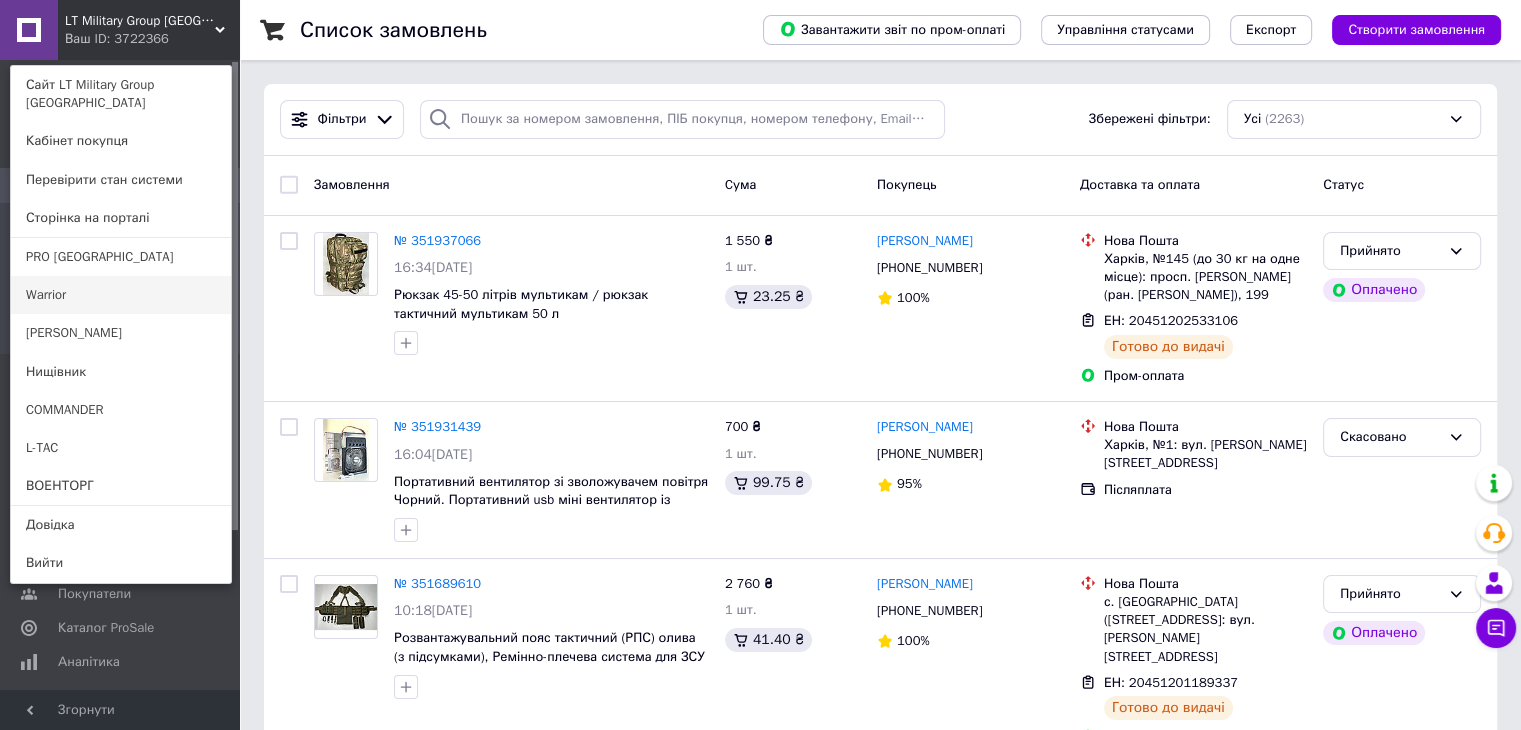 click on "Warrior" at bounding box center (121, 295) 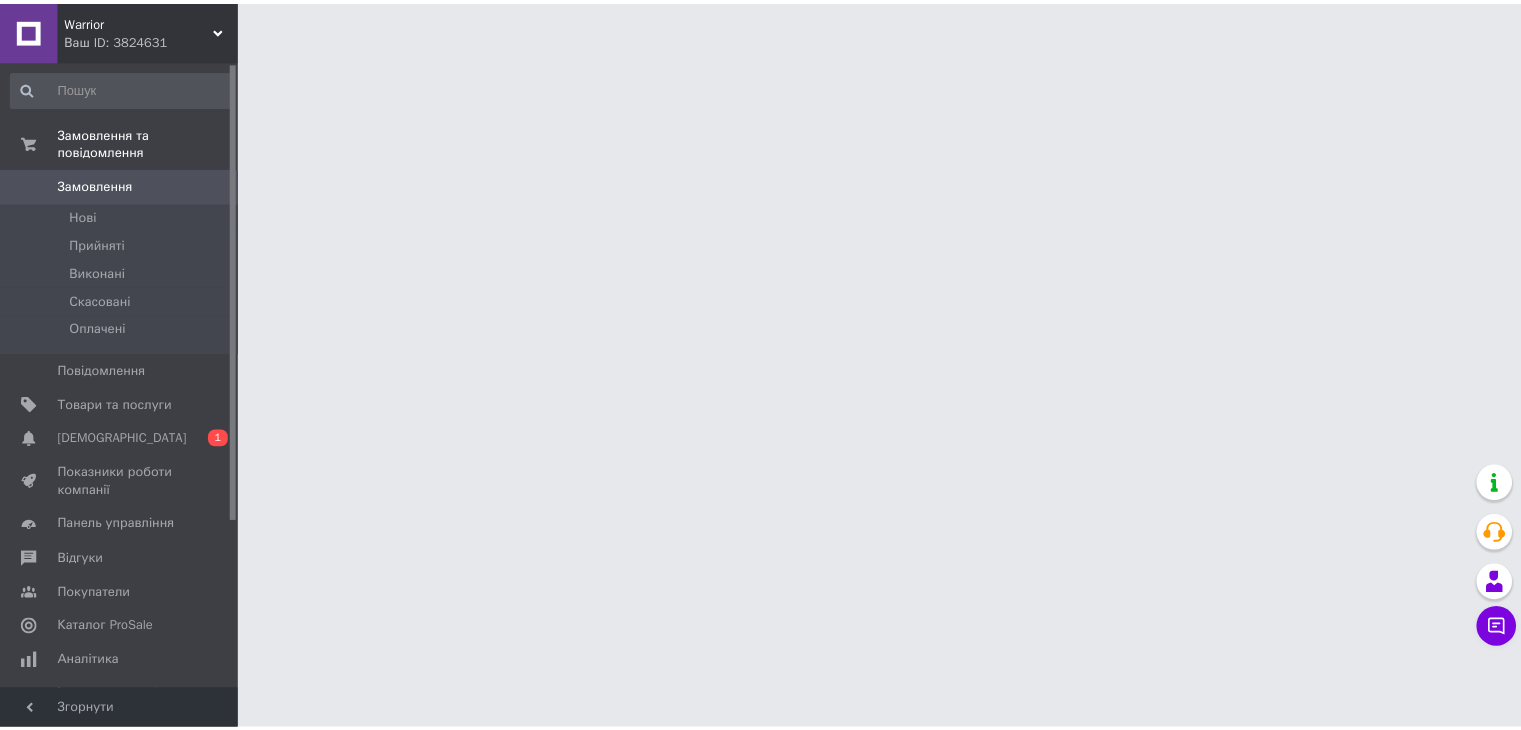 scroll, scrollTop: 0, scrollLeft: 0, axis: both 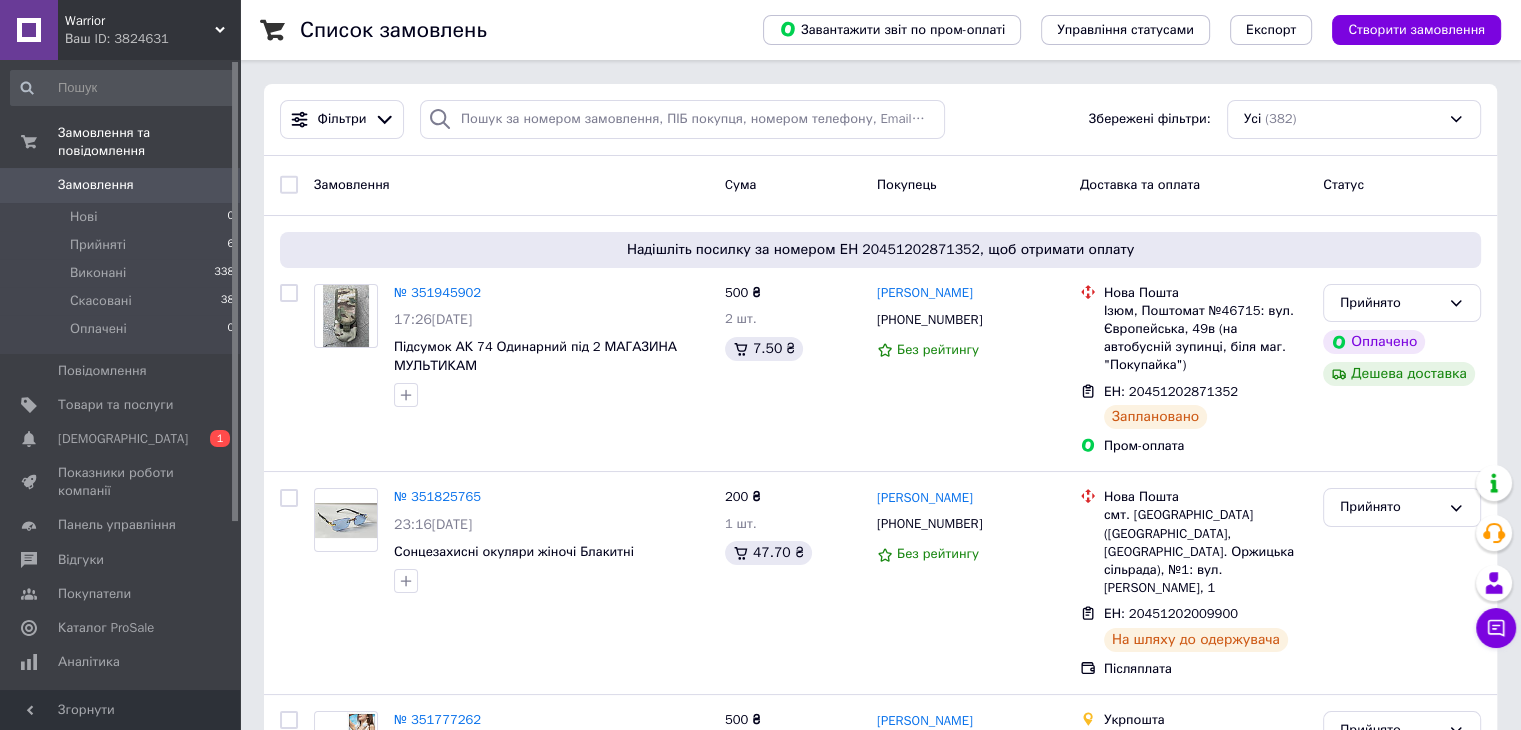 click on "Ваш ID: 3824631" at bounding box center [152, 39] 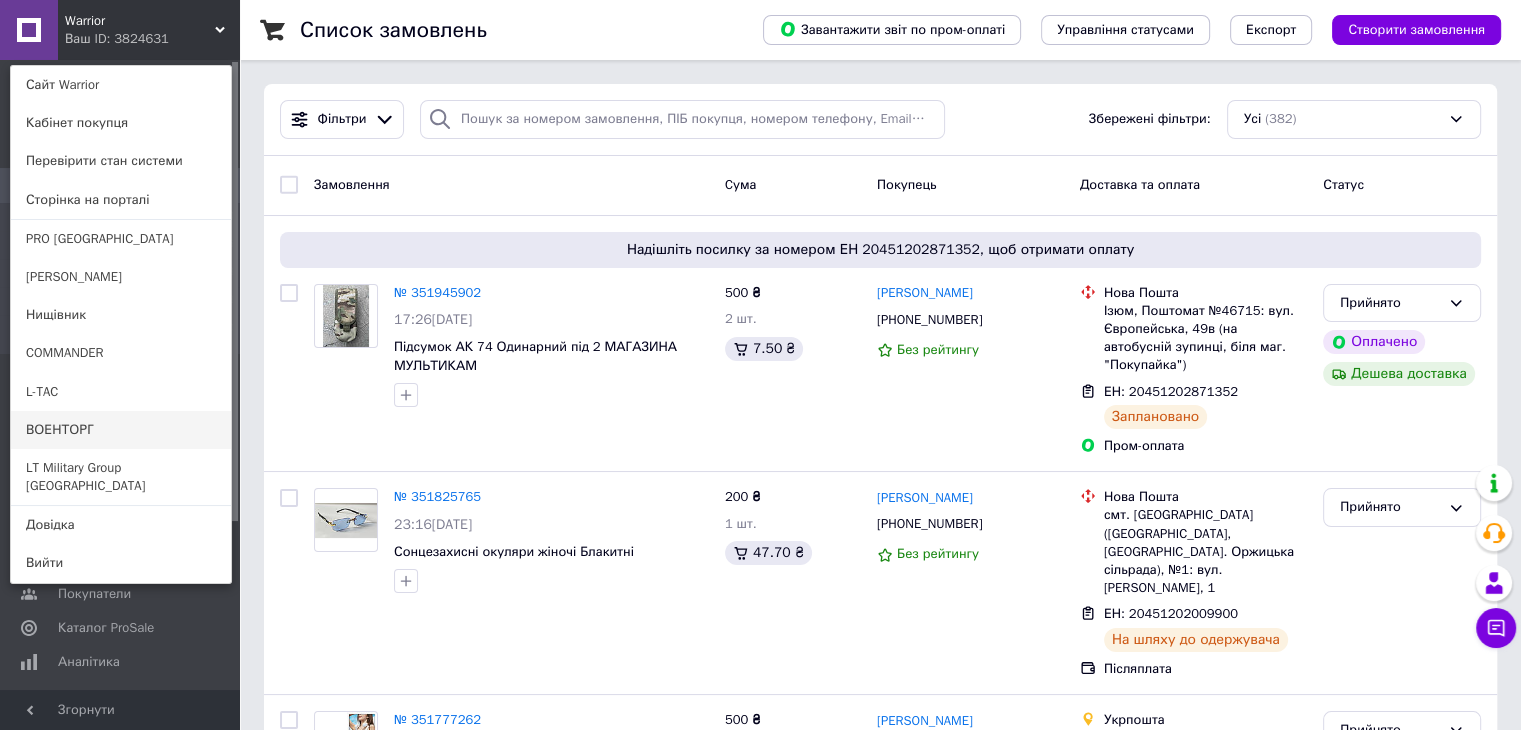 click on "ВОЕНТОРГ" at bounding box center (121, 430) 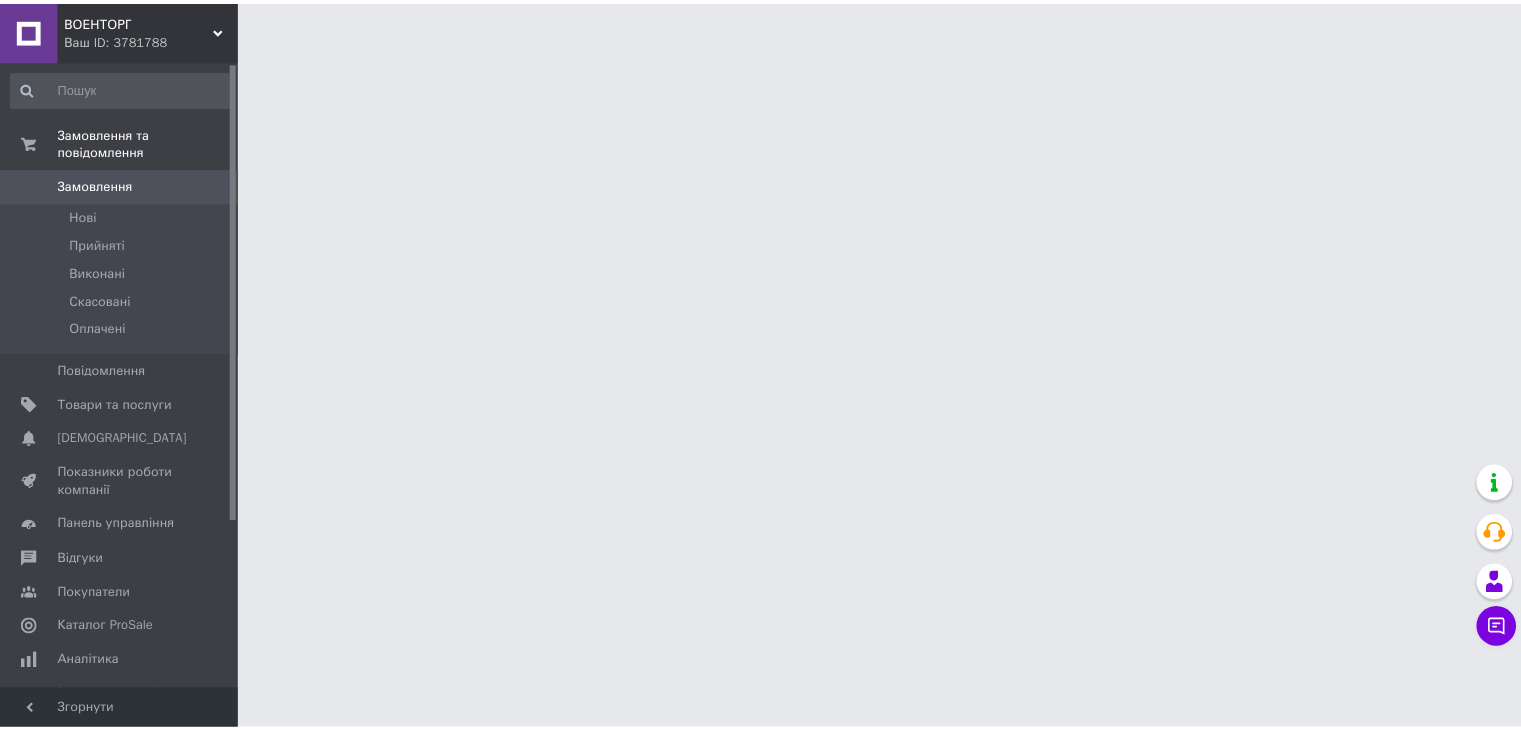 scroll, scrollTop: 0, scrollLeft: 0, axis: both 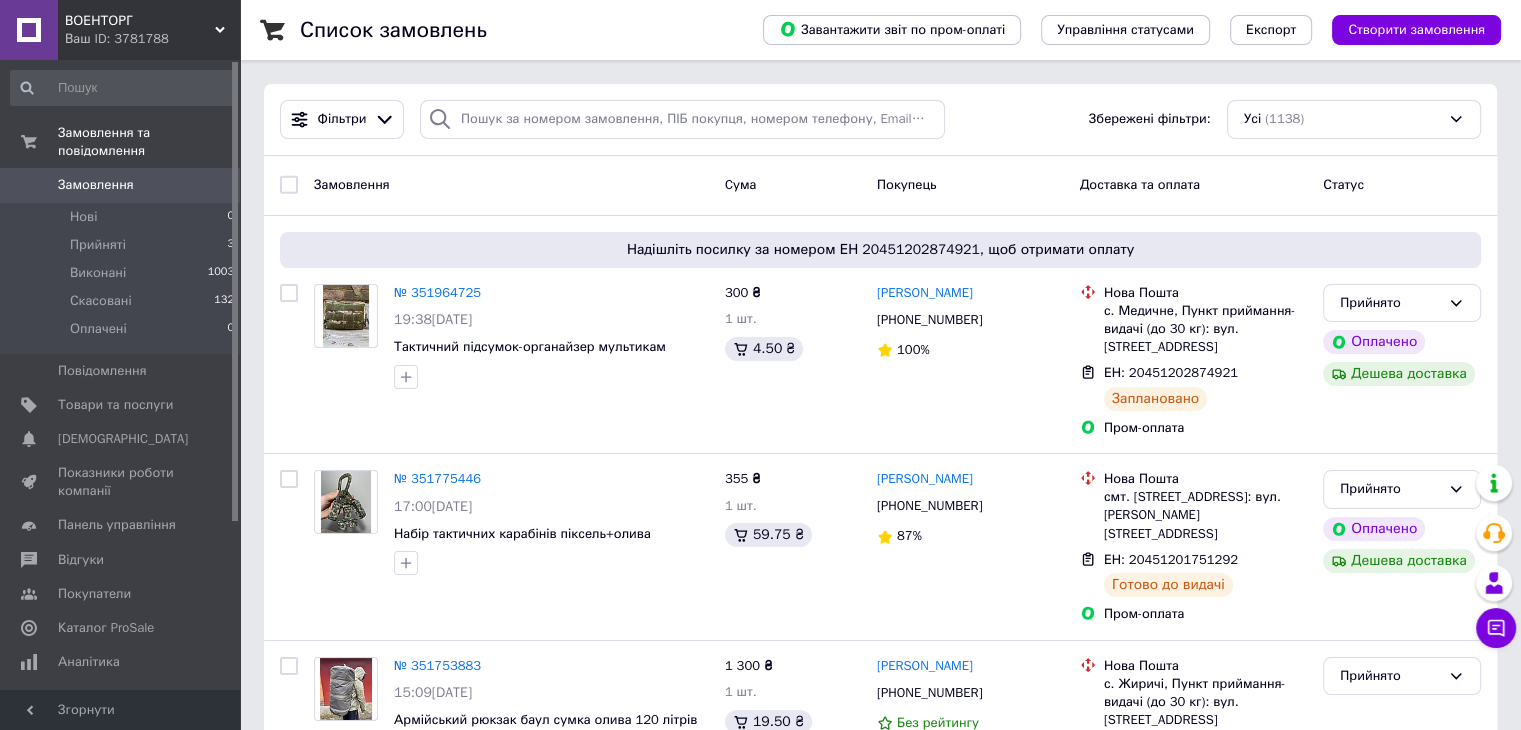 click on "ВОЕНТОРГ" at bounding box center (140, 21) 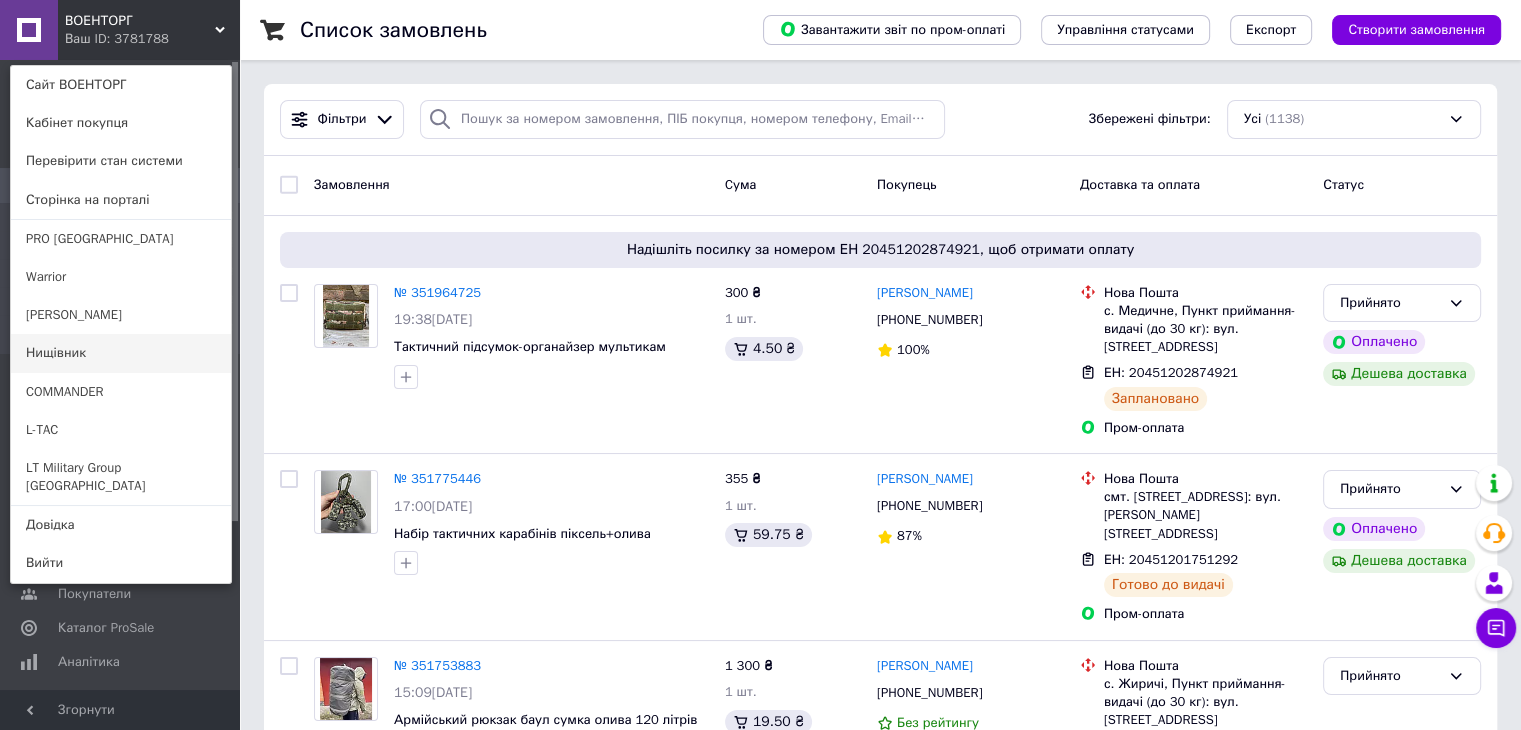 click on "Нищівник" at bounding box center (121, 353) 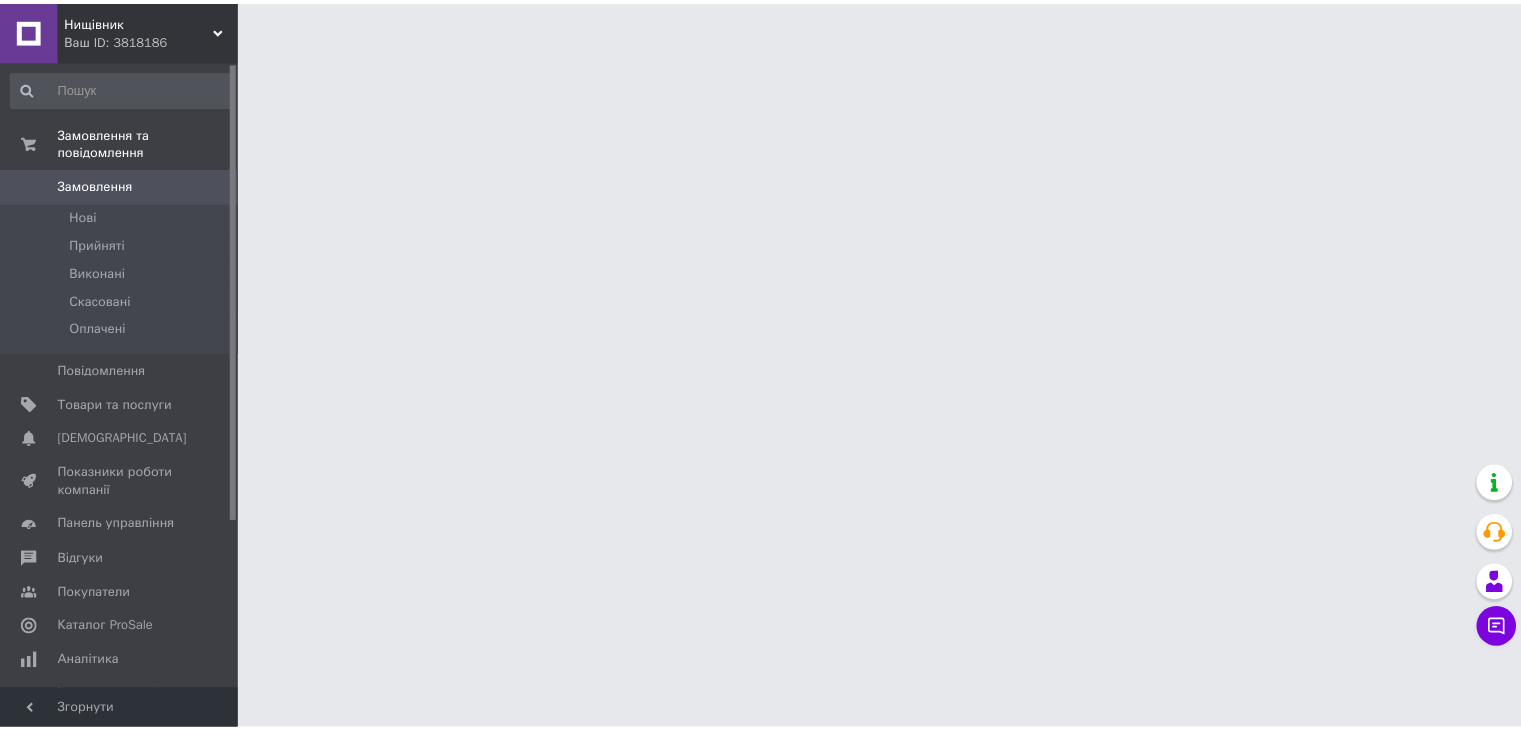 scroll, scrollTop: 0, scrollLeft: 0, axis: both 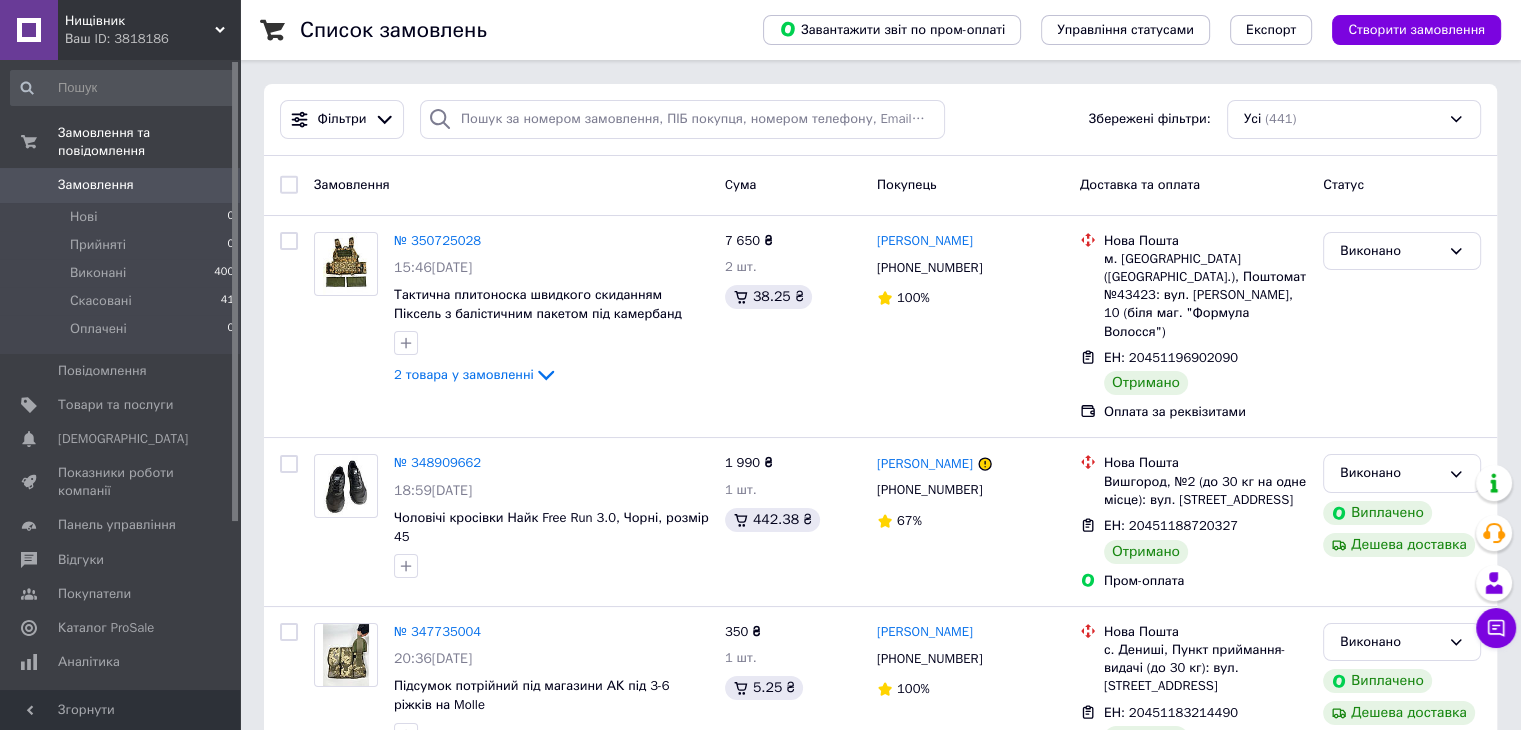 click on "Замовлення" at bounding box center [96, 185] 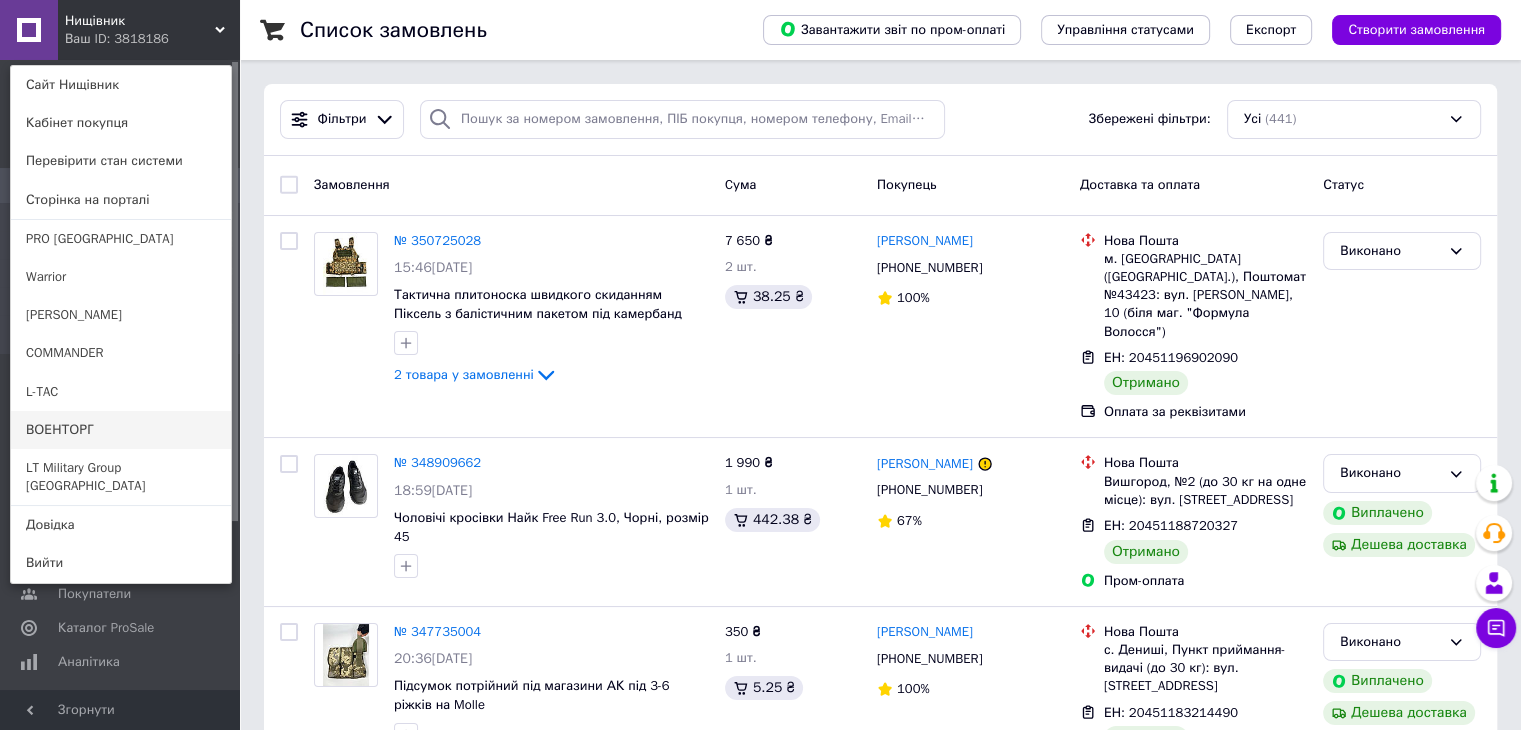 click on "ВОЕНТОРГ" at bounding box center [121, 430] 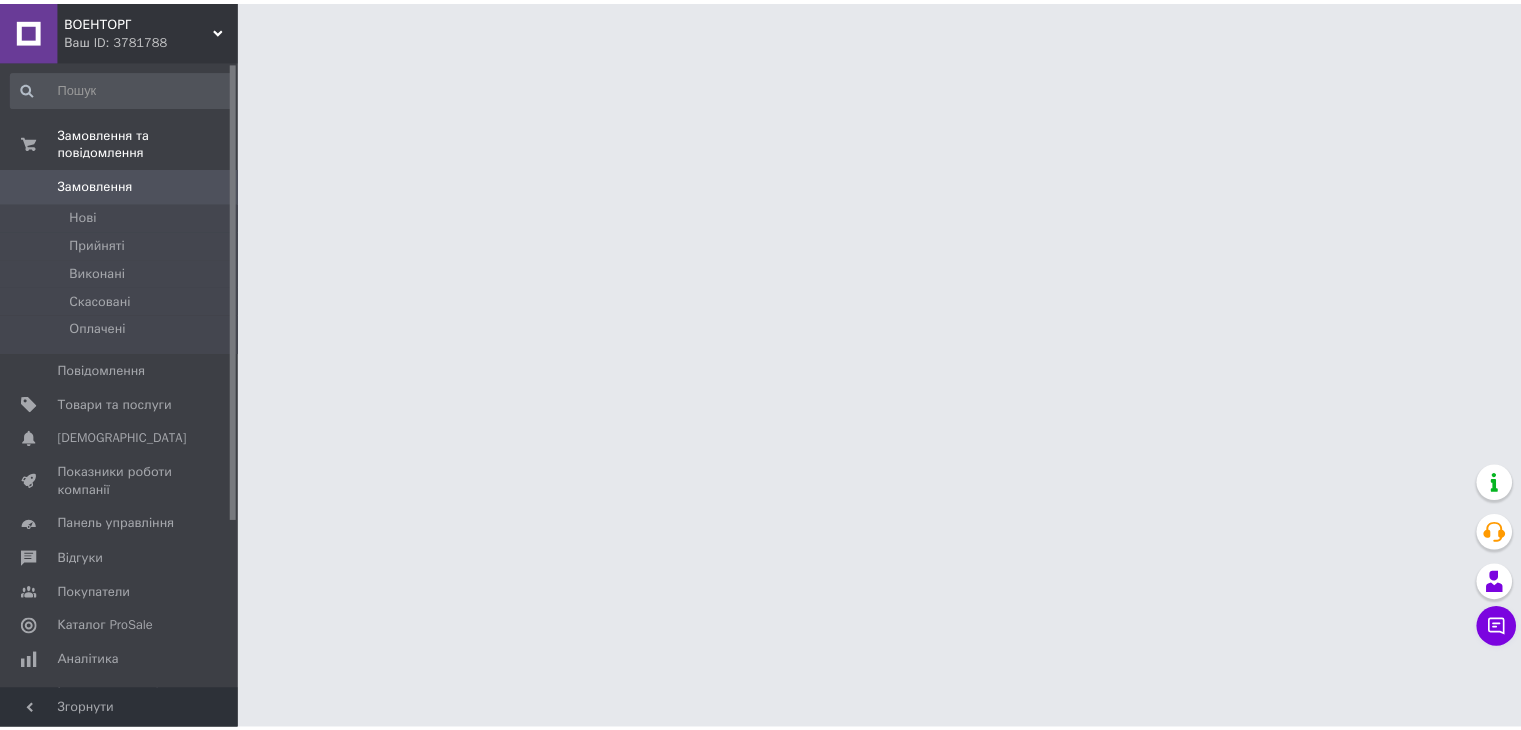 scroll, scrollTop: 0, scrollLeft: 0, axis: both 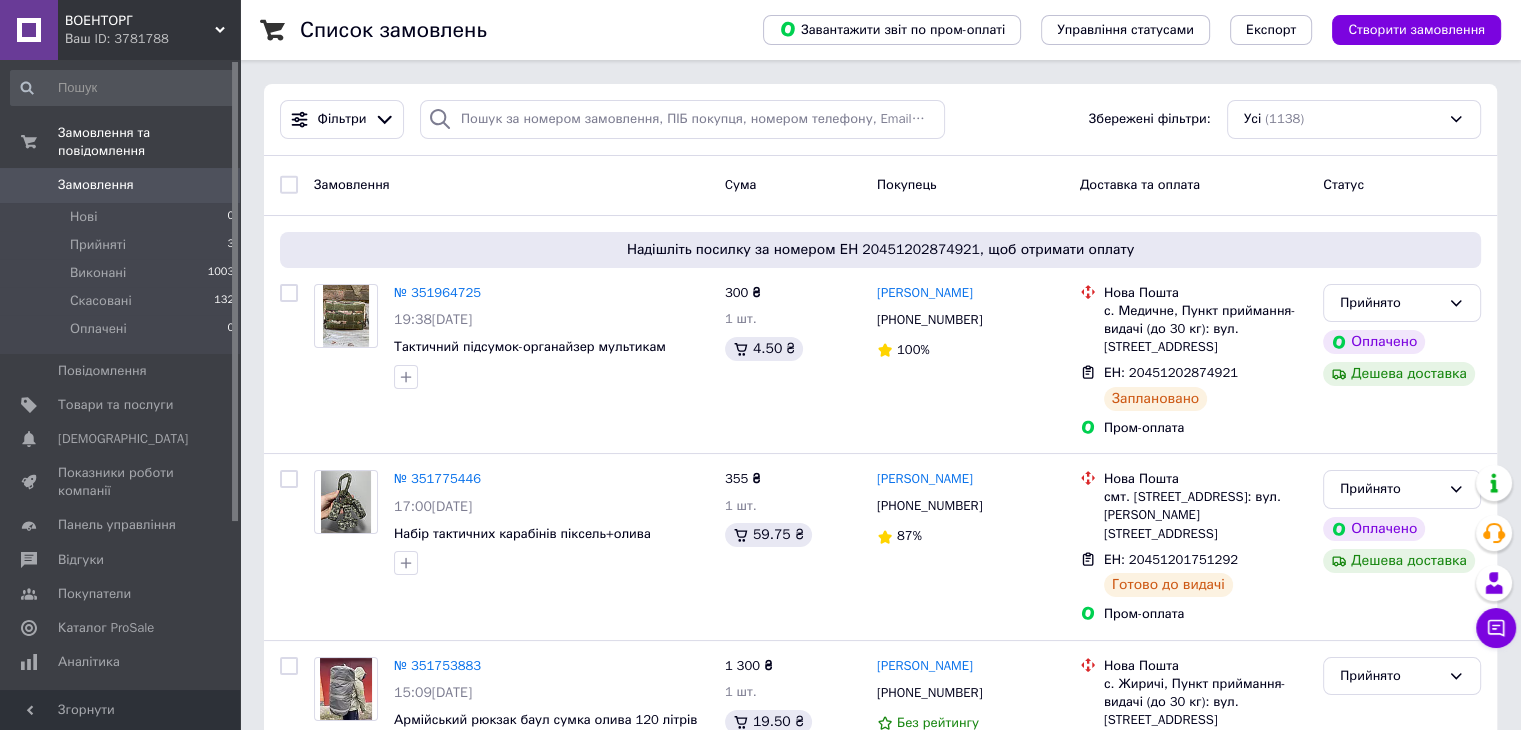 drag, startPoint x: 122, startPoint y: 15, endPoint x: 116, endPoint y: 28, distance: 14.3178215 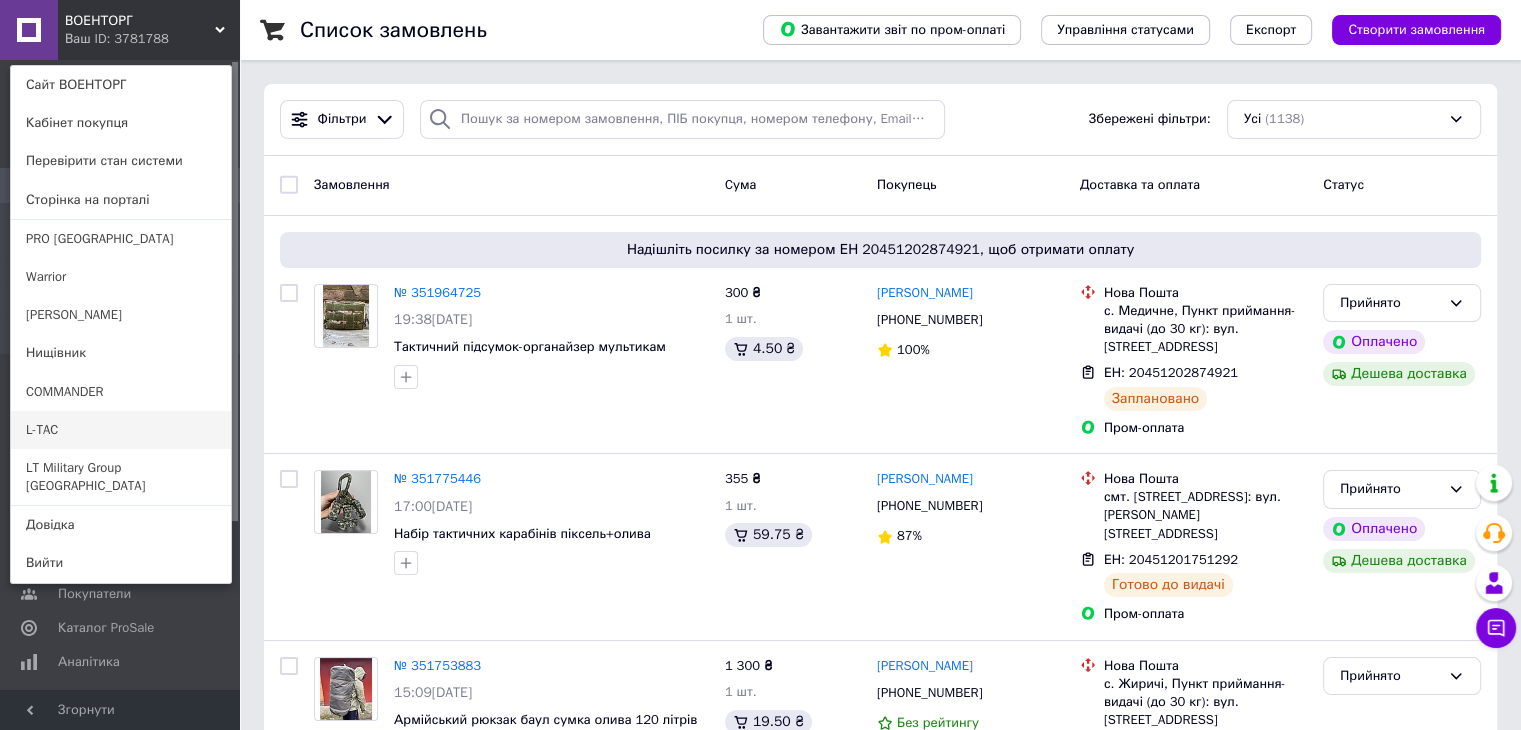 click on "L-TAC" at bounding box center (121, 430) 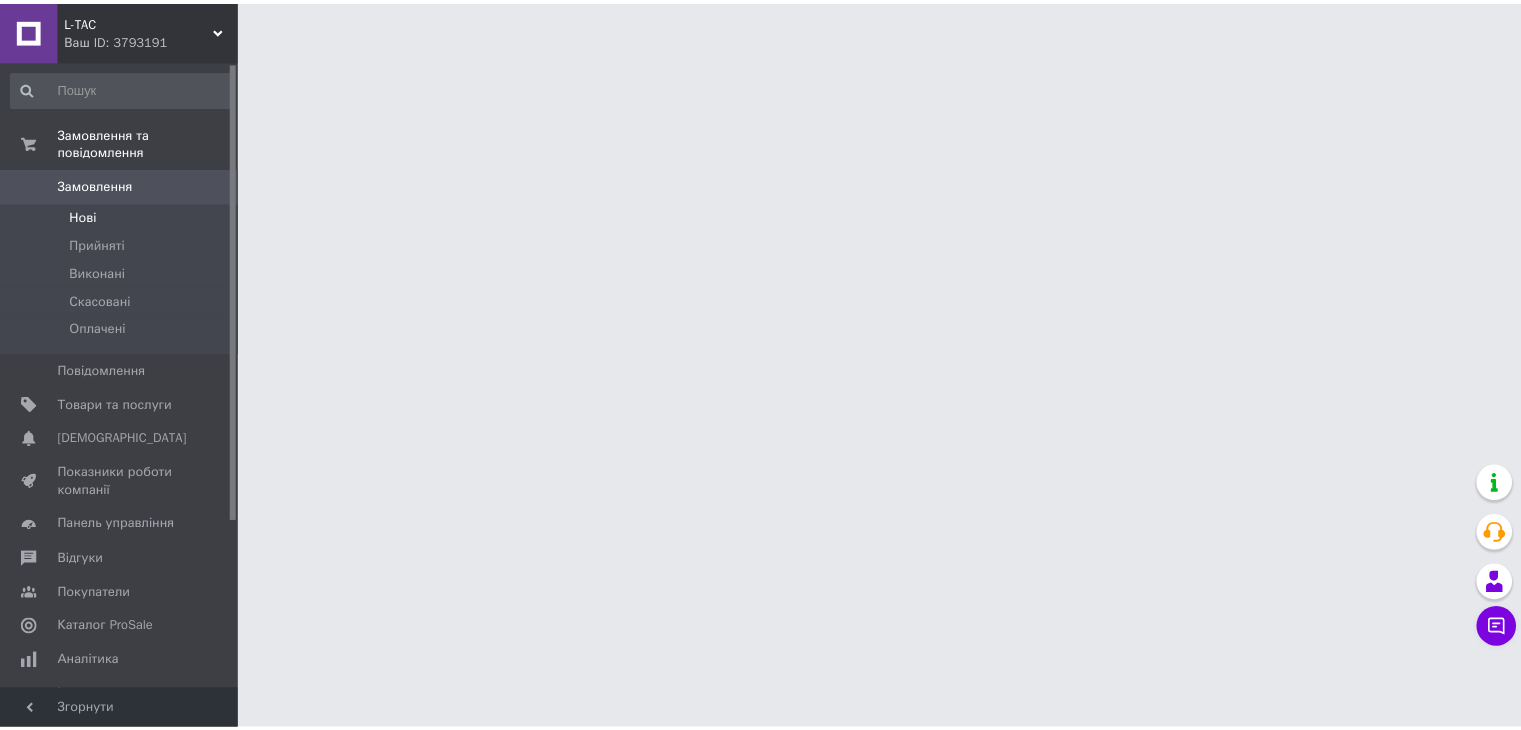 scroll, scrollTop: 0, scrollLeft: 0, axis: both 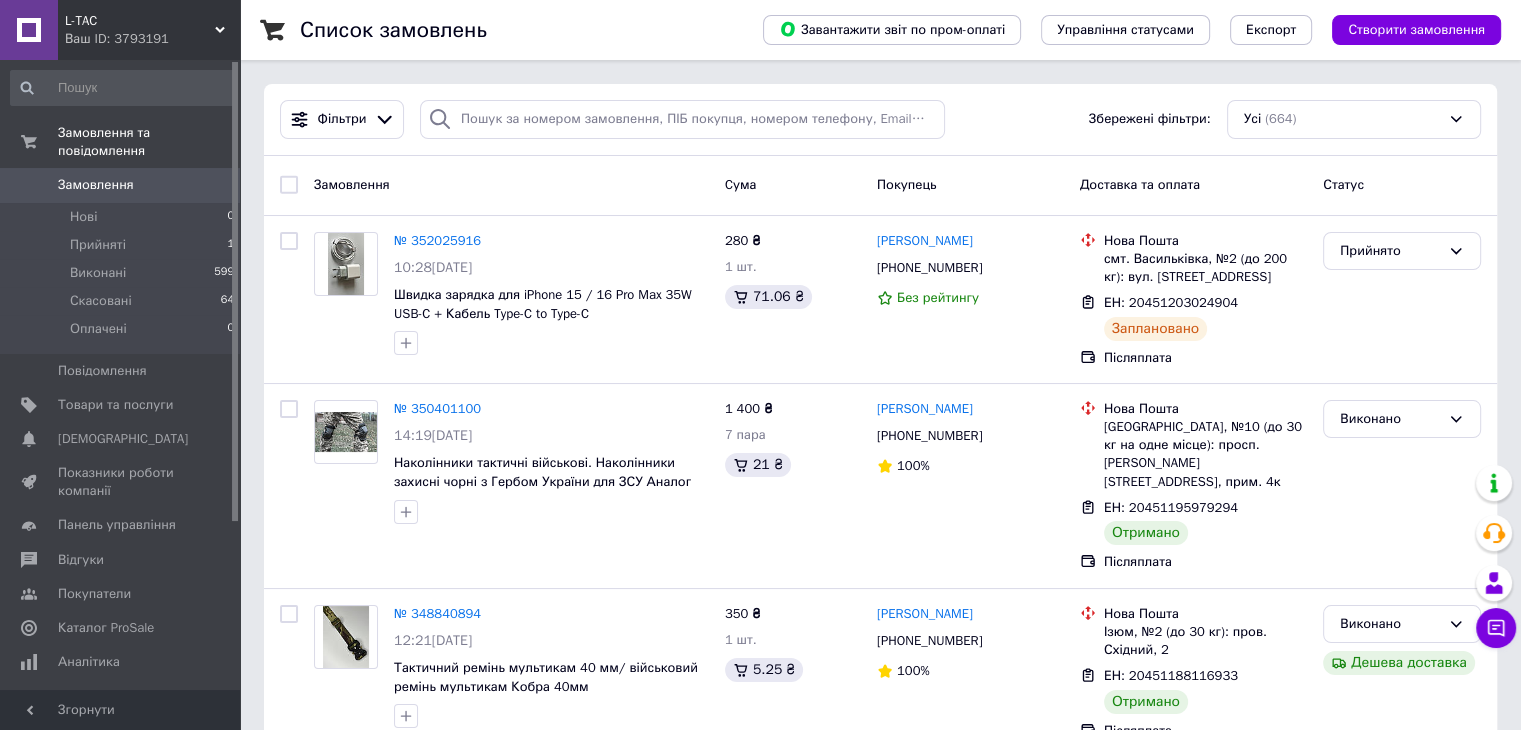 click on "Ваш ID: 3793191" at bounding box center [152, 39] 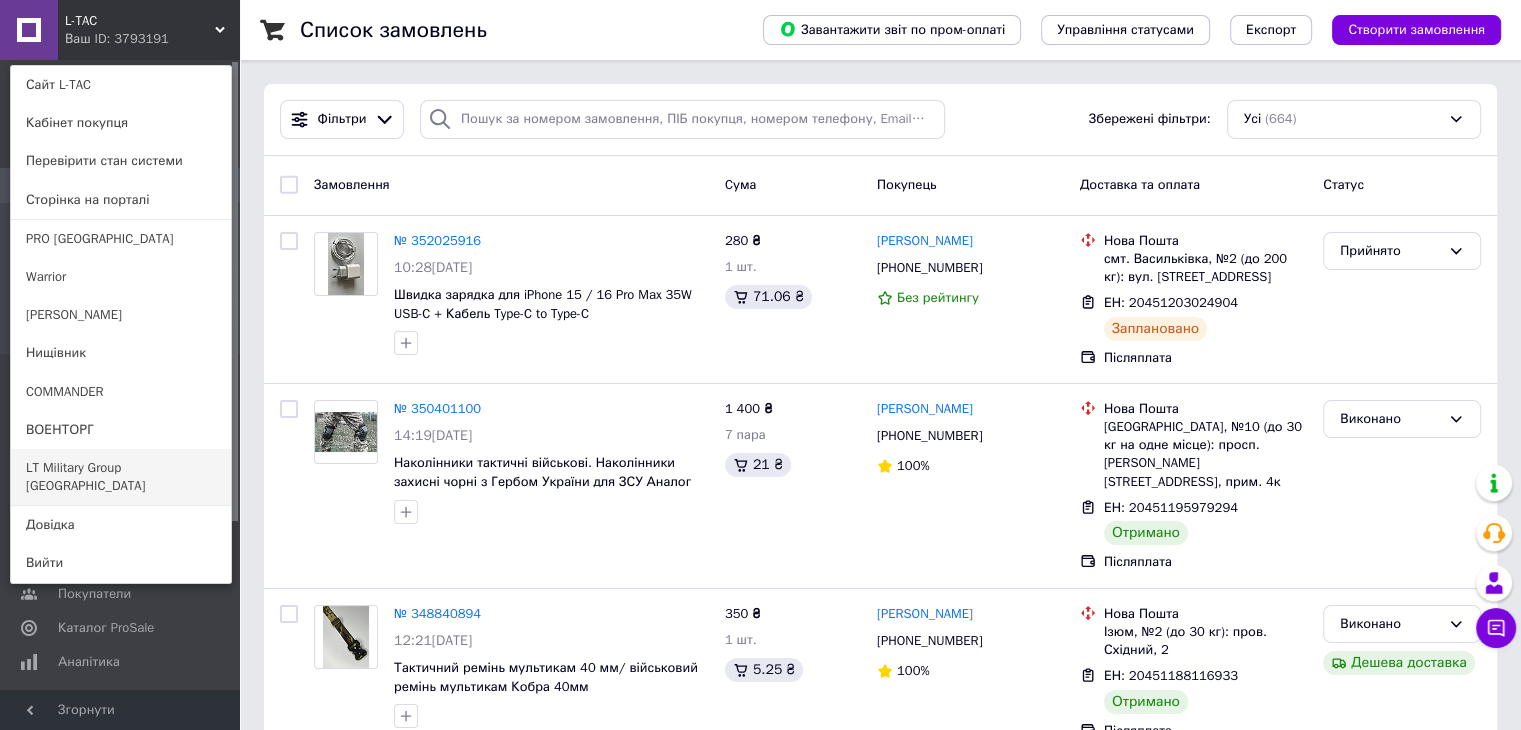 click on "LT Military Group [GEOGRAPHIC_DATA]" at bounding box center (121, 477) 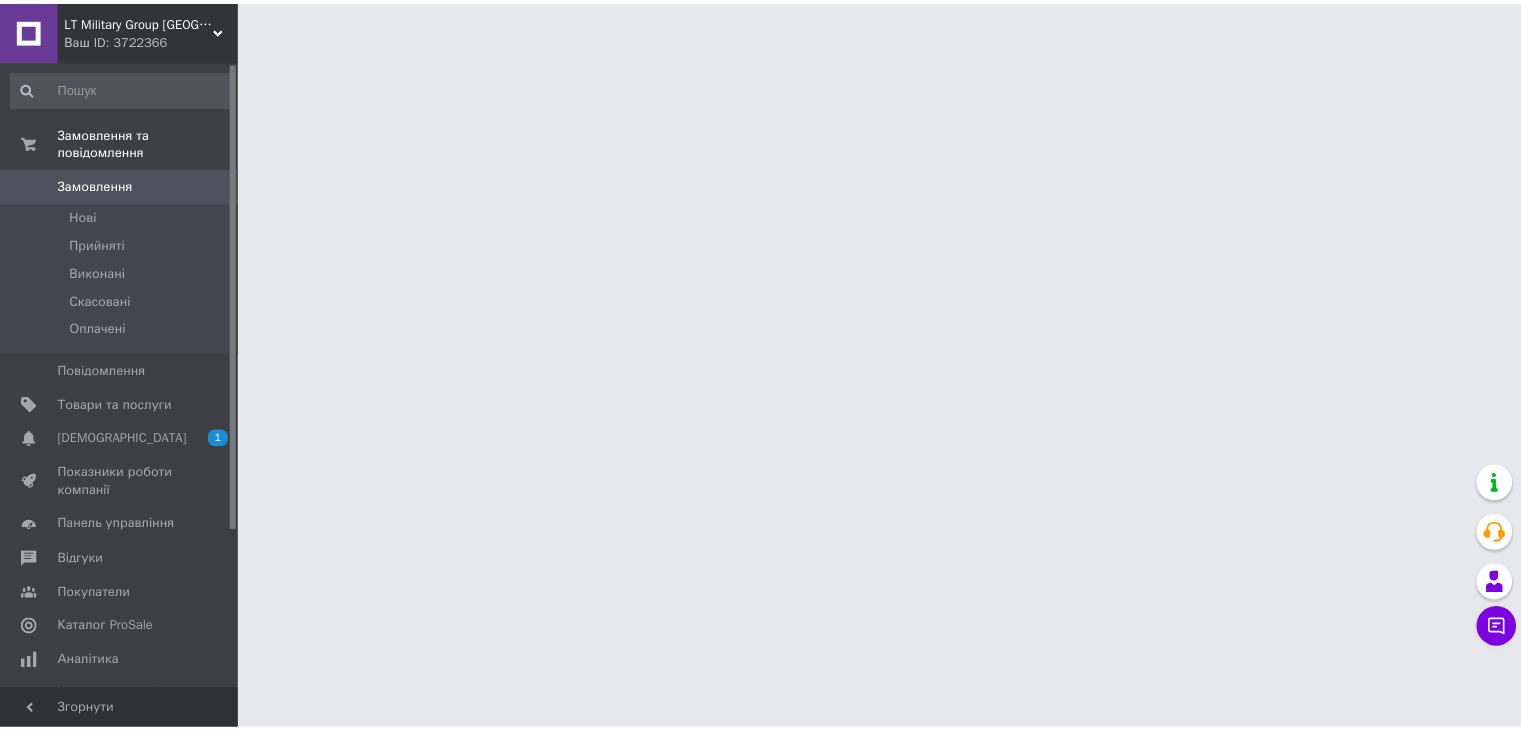 scroll, scrollTop: 0, scrollLeft: 0, axis: both 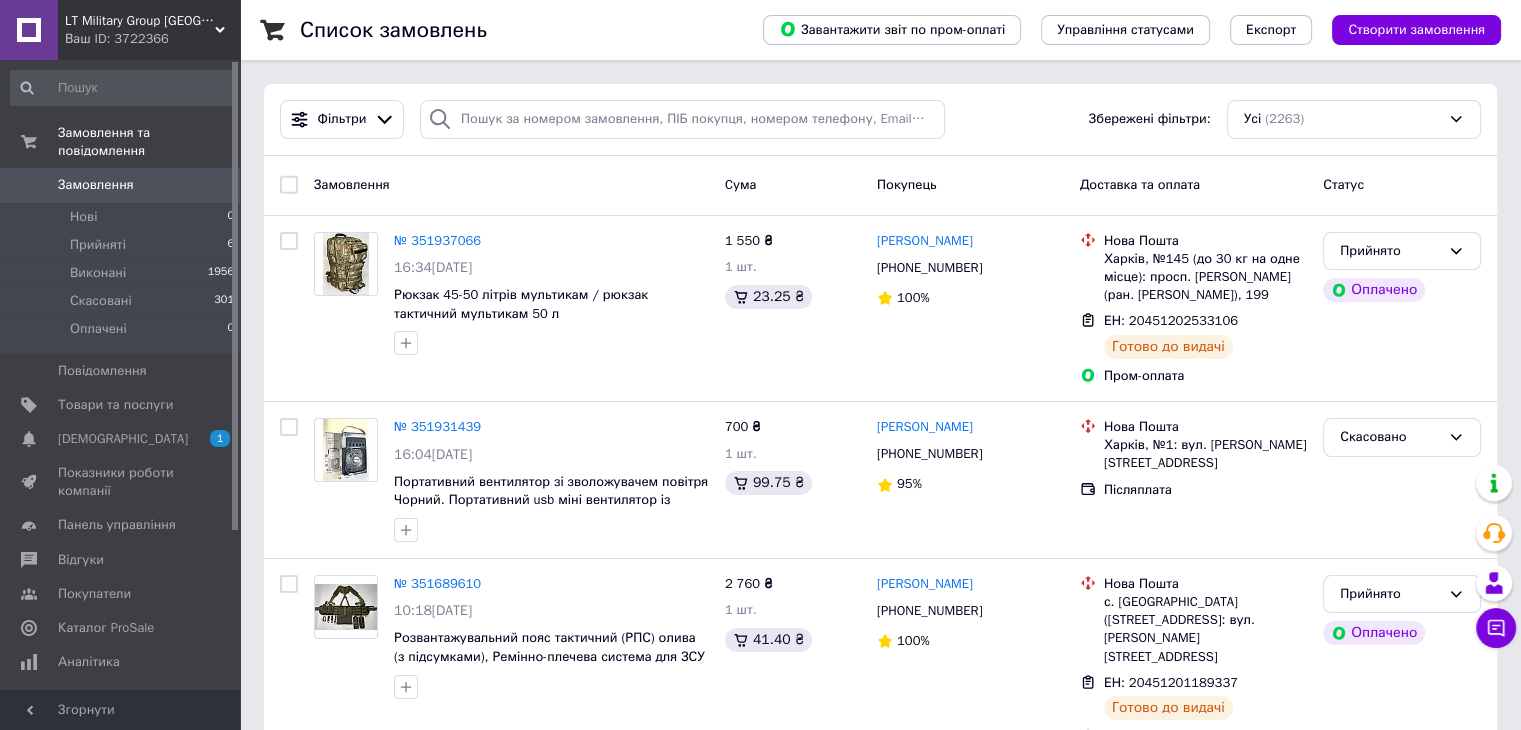 click on "Ваш ID: 3722366" at bounding box center (152, 39) 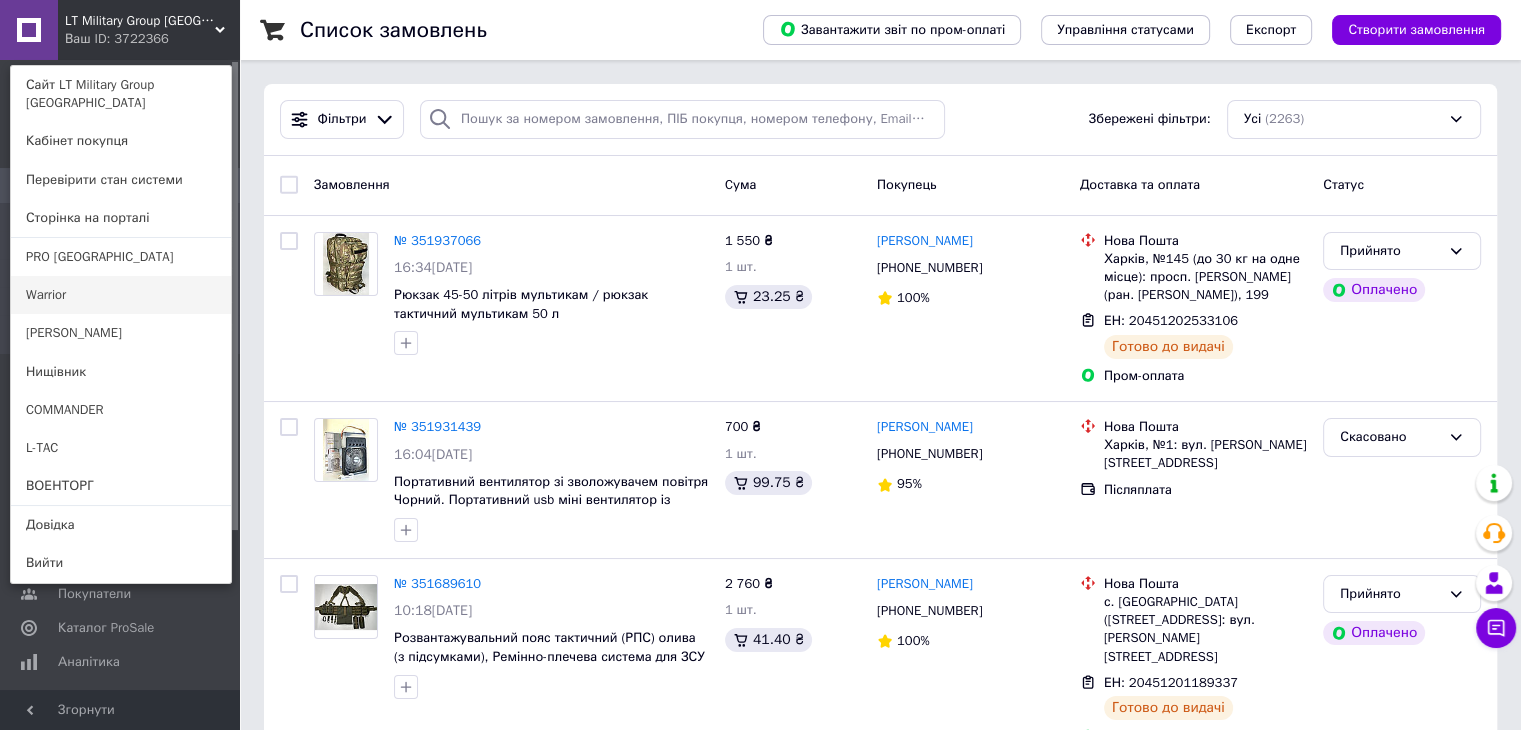 click on "Warrior" at bounding box center [121, 295] 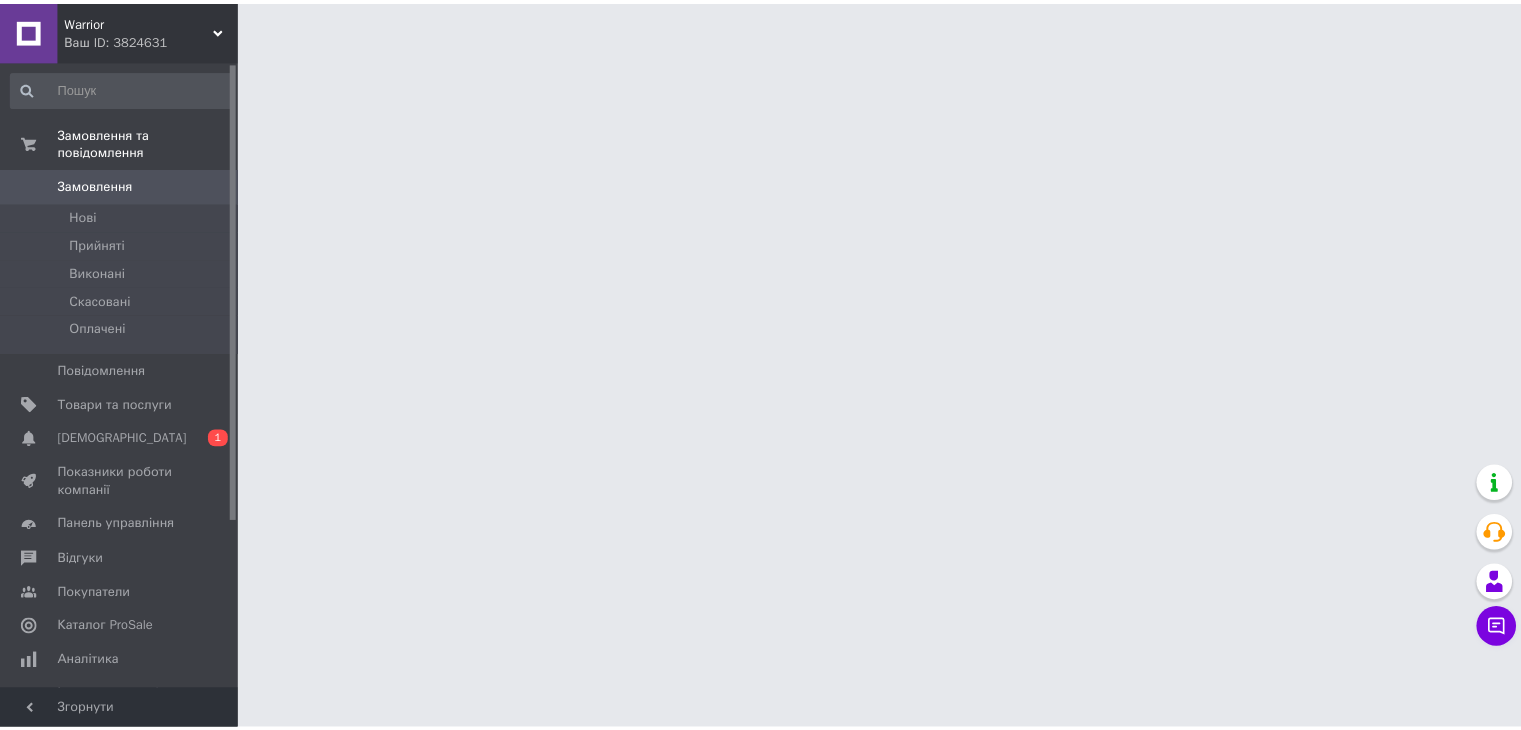 scroll, scrollTop: 0, scrollLeft: 0, axis: both 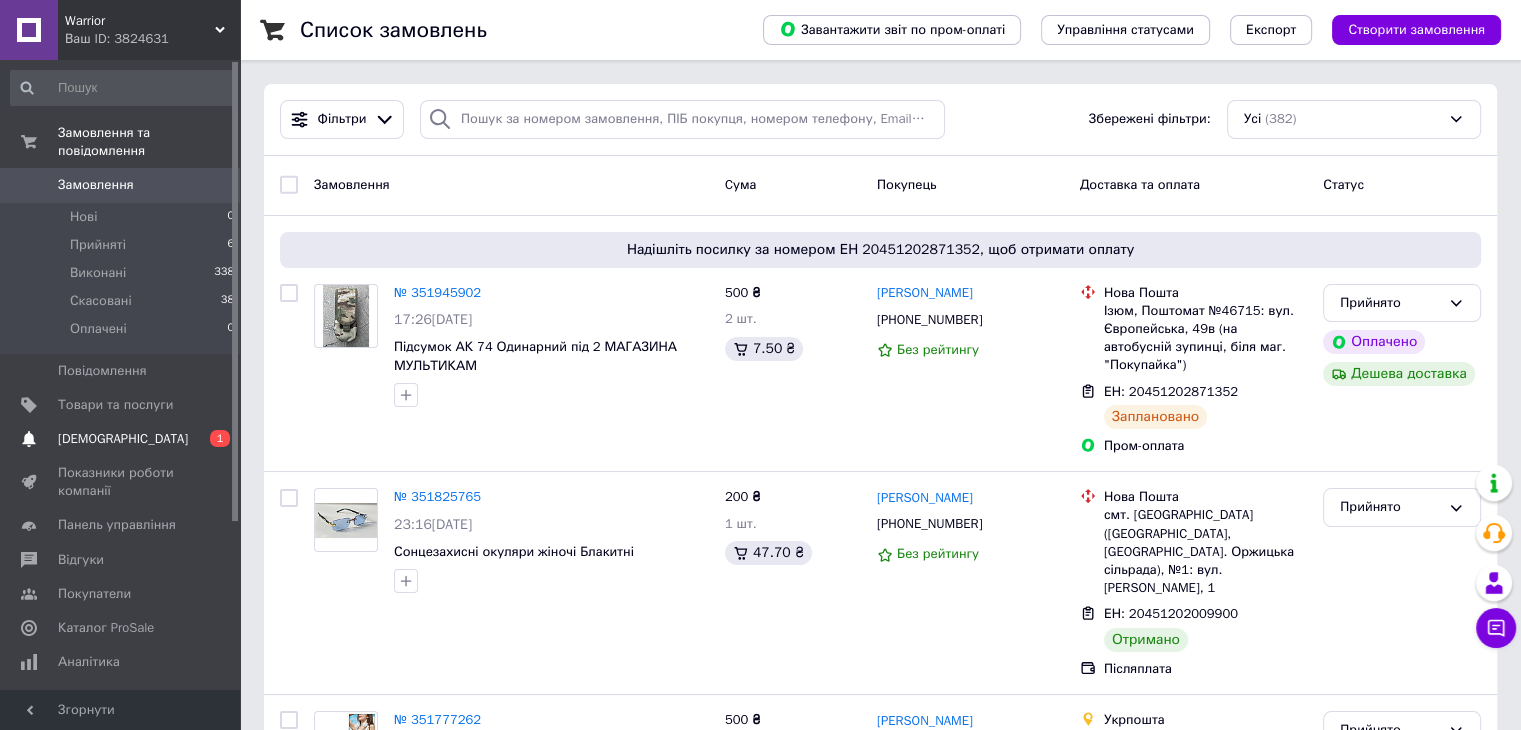 click on "[DEMOGRAPHIC_DATA]" at bounding box center [123, 439] 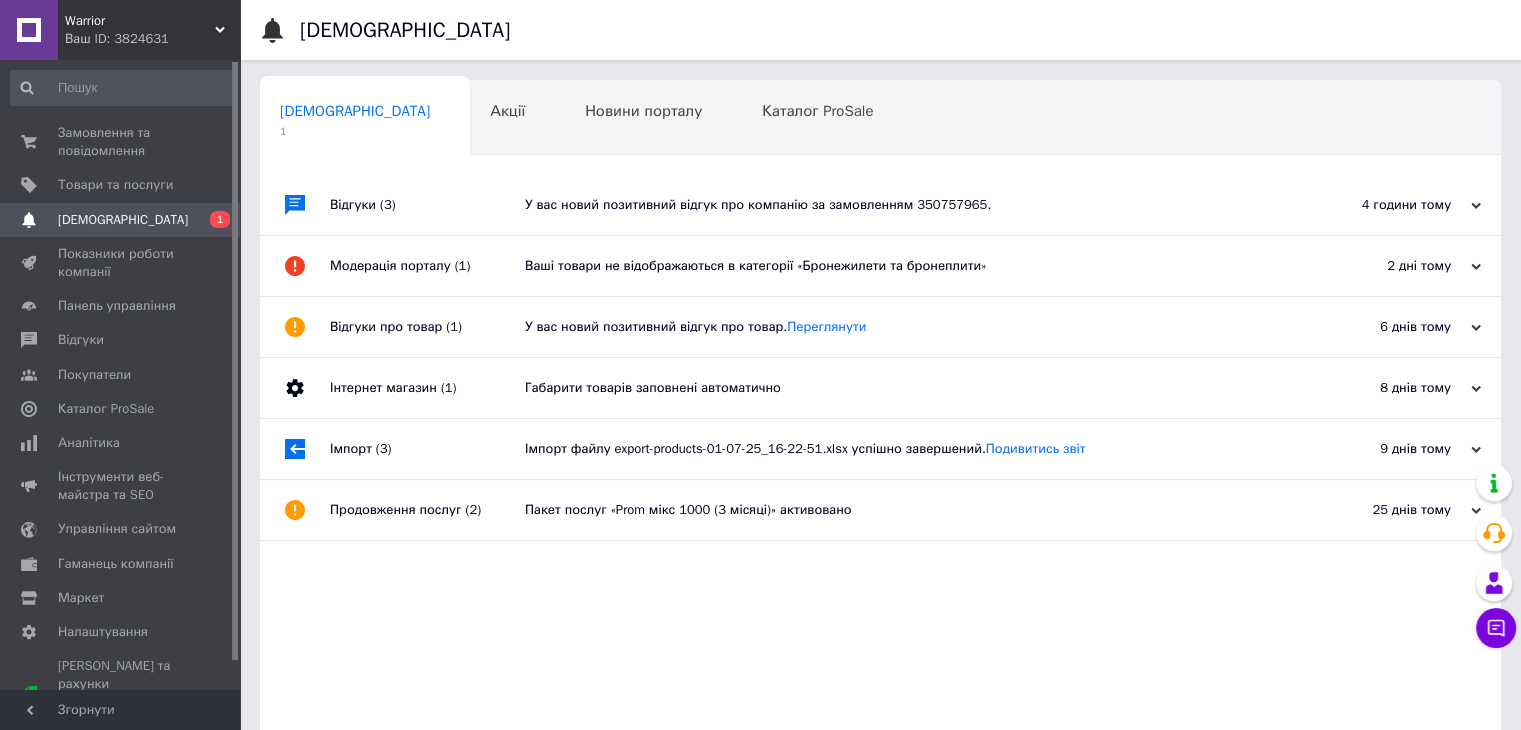 click on "Відгуки   (3)" at bounding box center (427, 205) 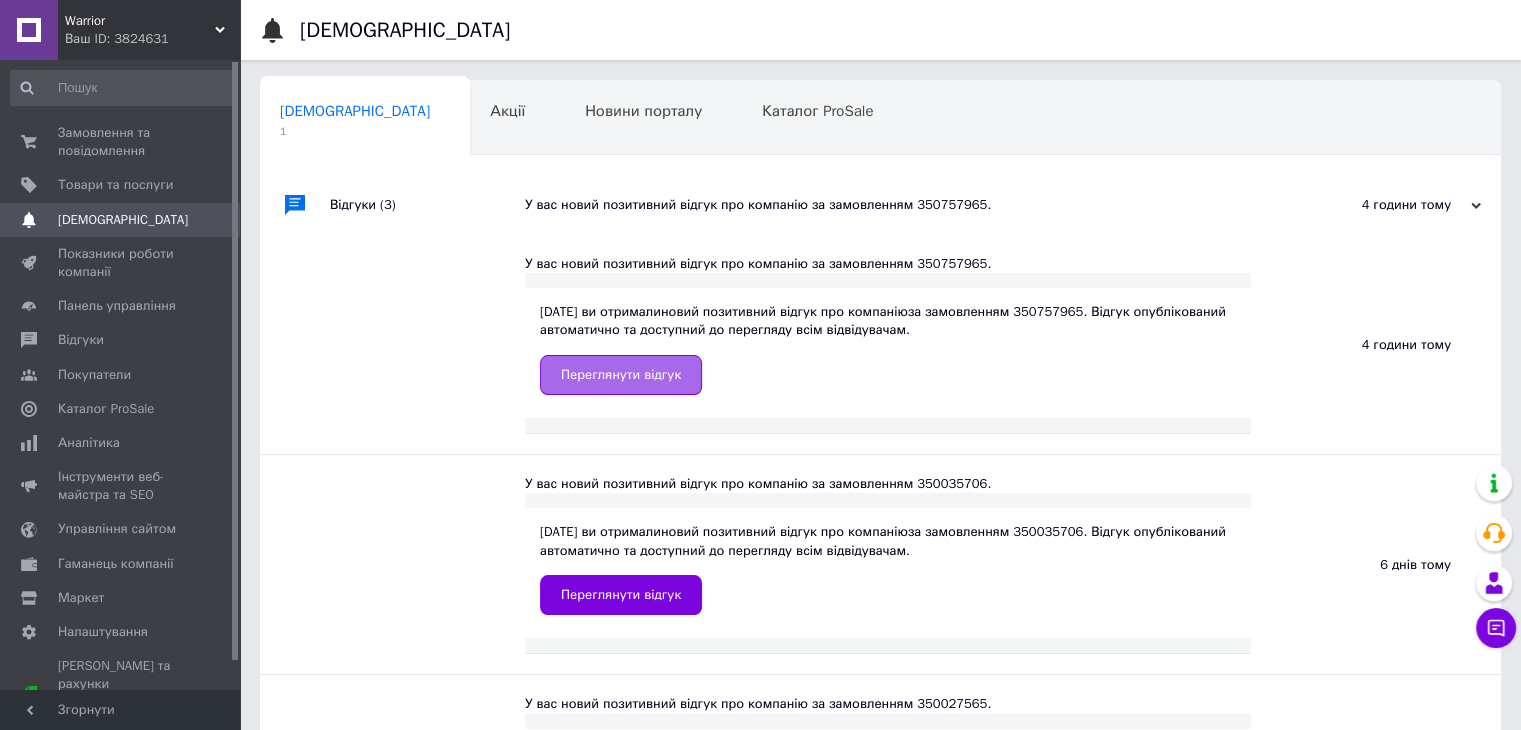 click on "Переглянути відгук" at bounding box center (621, 375) 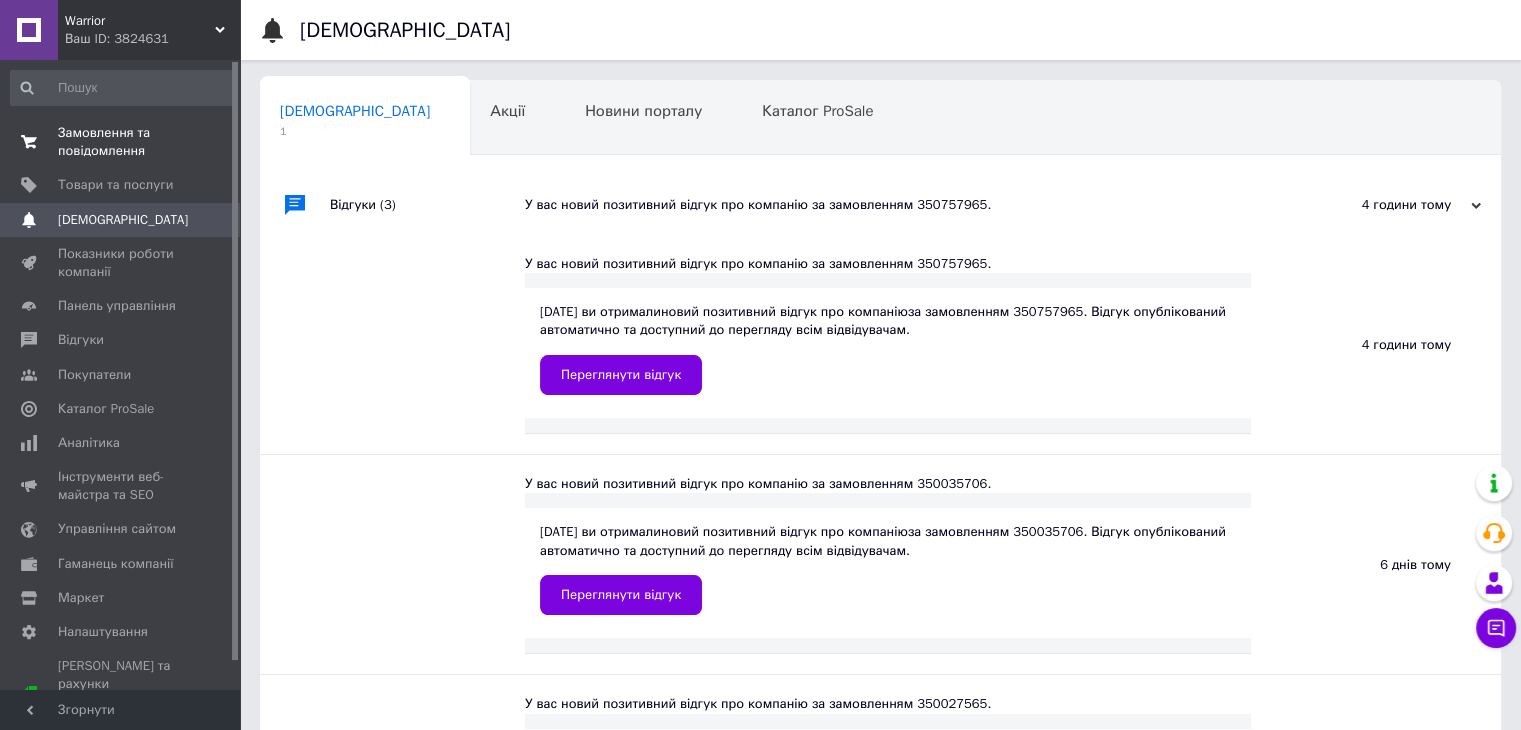 click on "Замовлення та повідомлення" at bounding box center [121, 142] 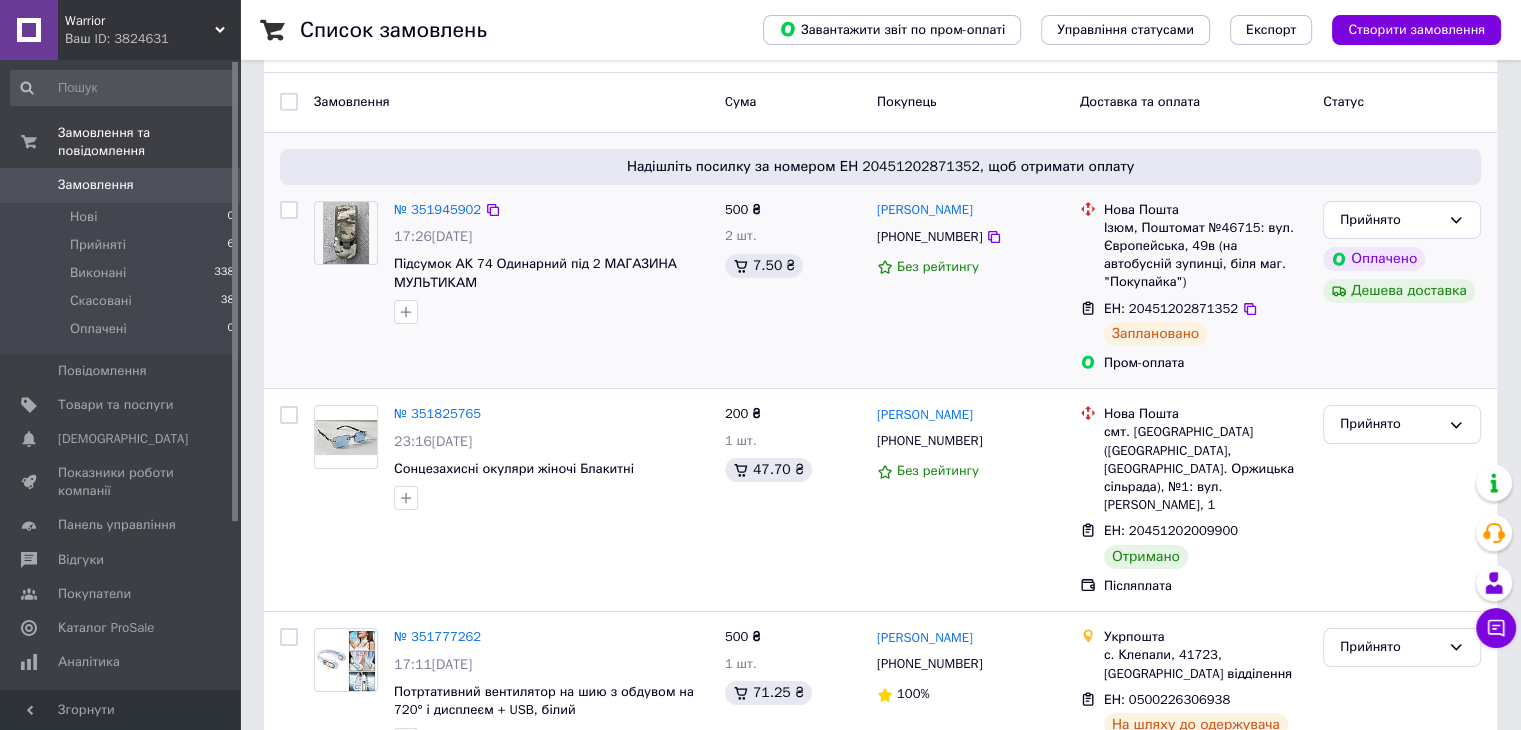 scroll, scrollTop: 200, scrollLeft: 0, axis: vertical 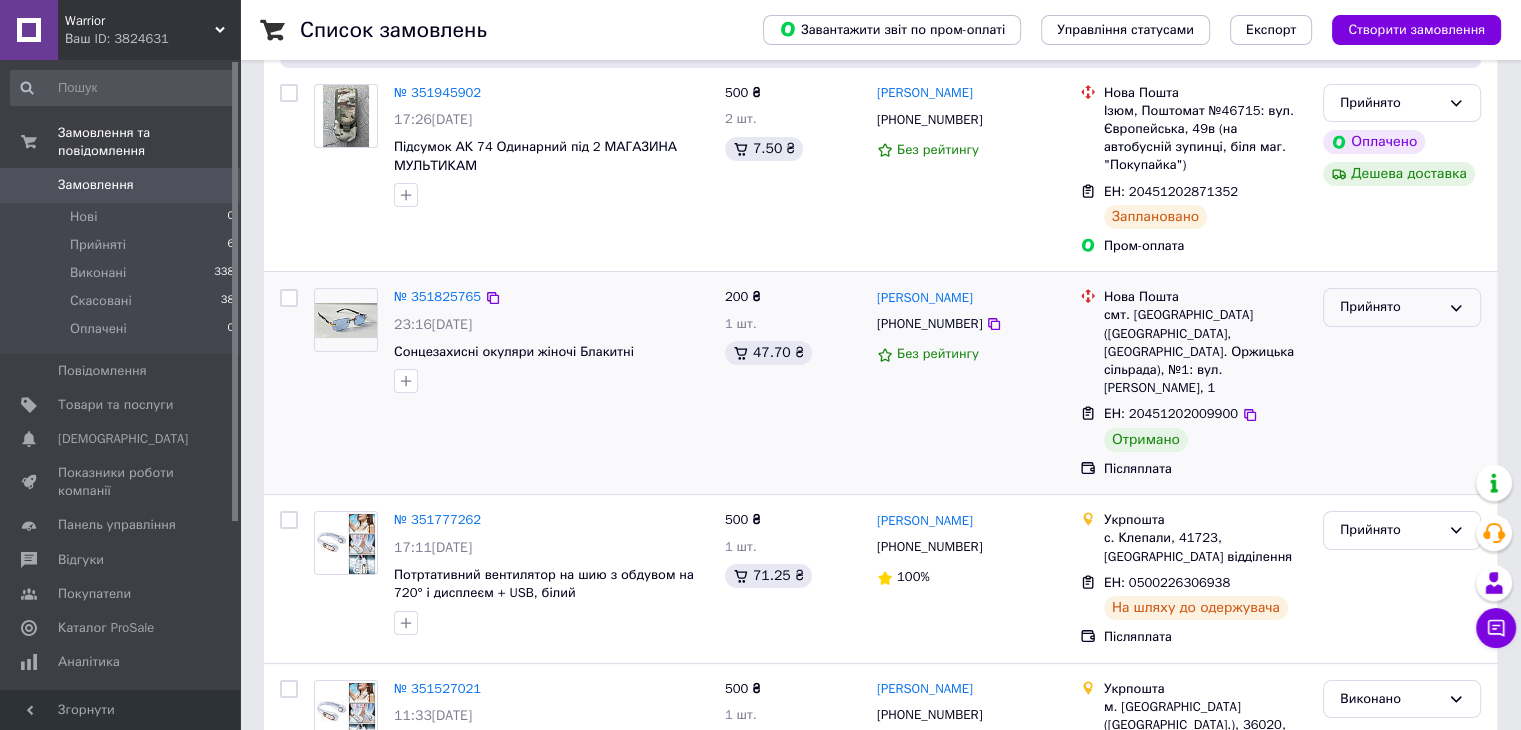 click on "Прийнято" at bounding box center (1390, 307) 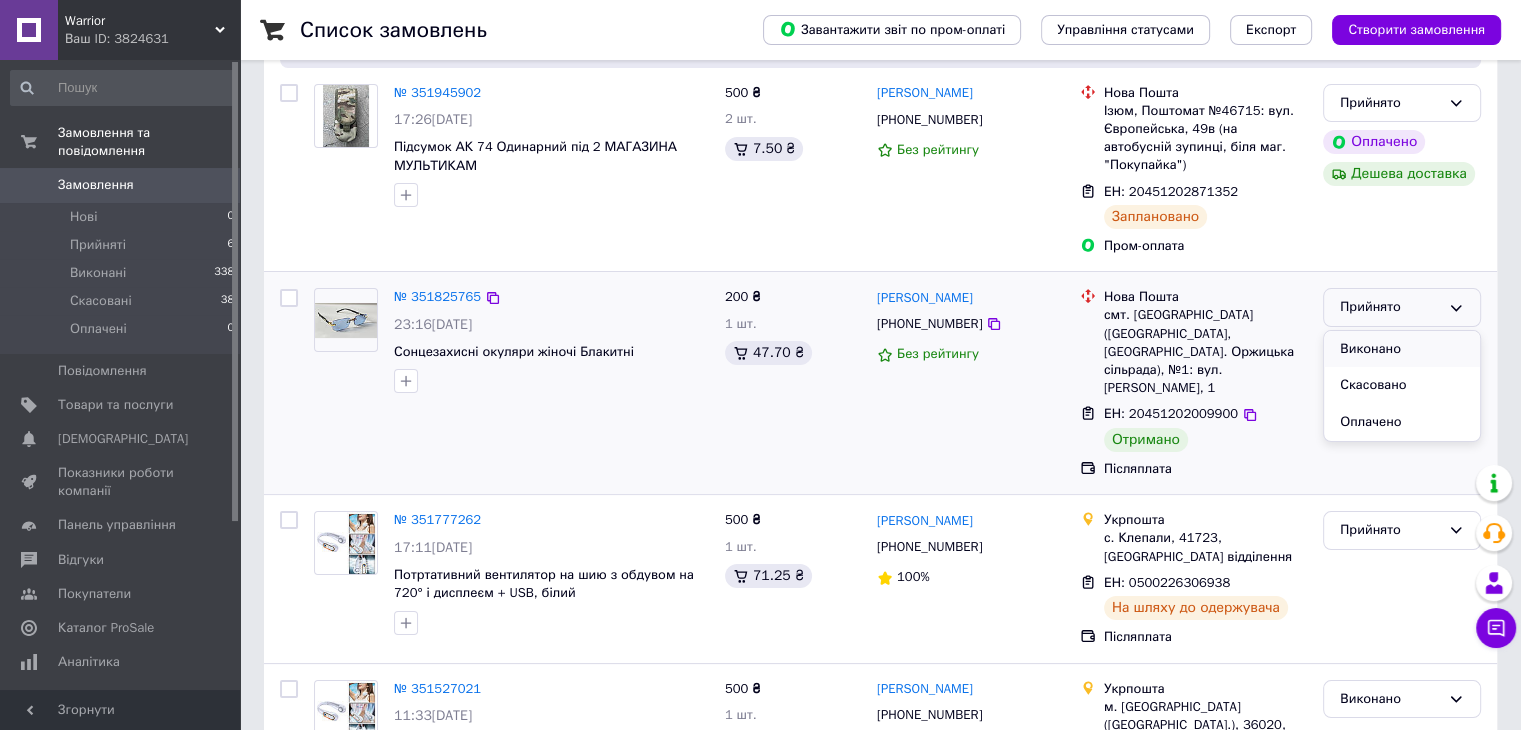 click on "Виконано" at bounding box center (1402, 349) 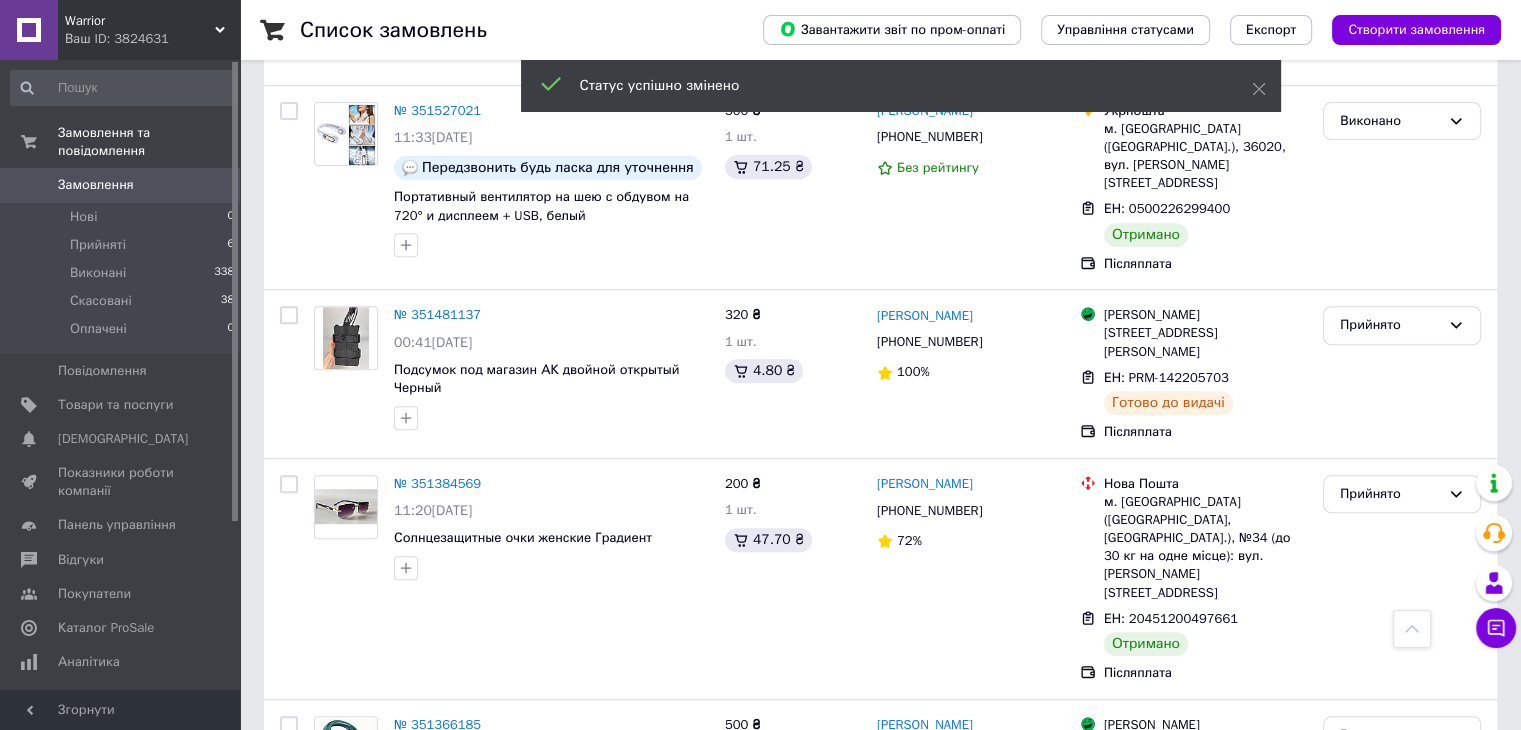 scroll, scrollTop: 800, scrollLeft: 0, axis: vertical 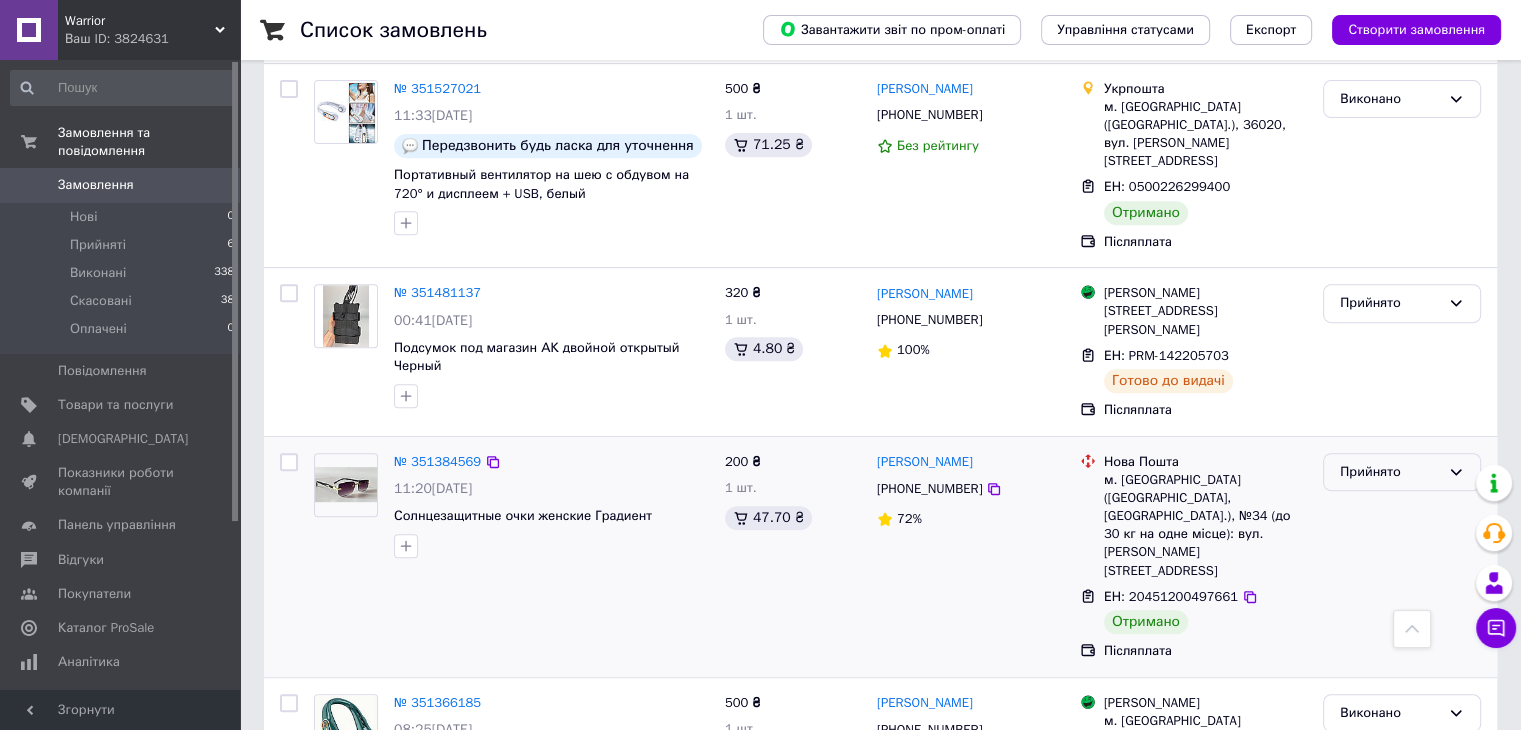click on "Прийнято" at bounding box center [1390, 472] 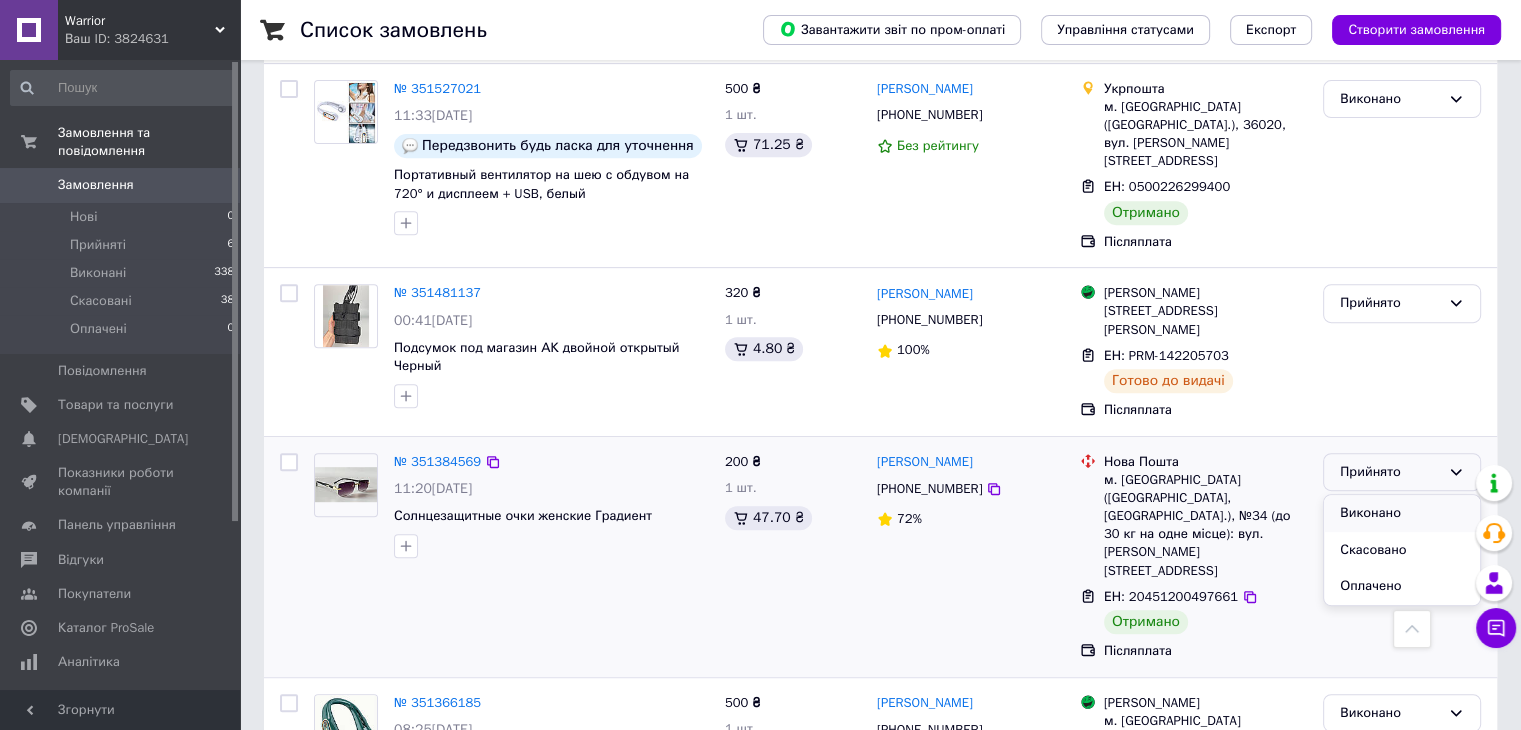click on "Виконано" at bounding box center [1402, 513] 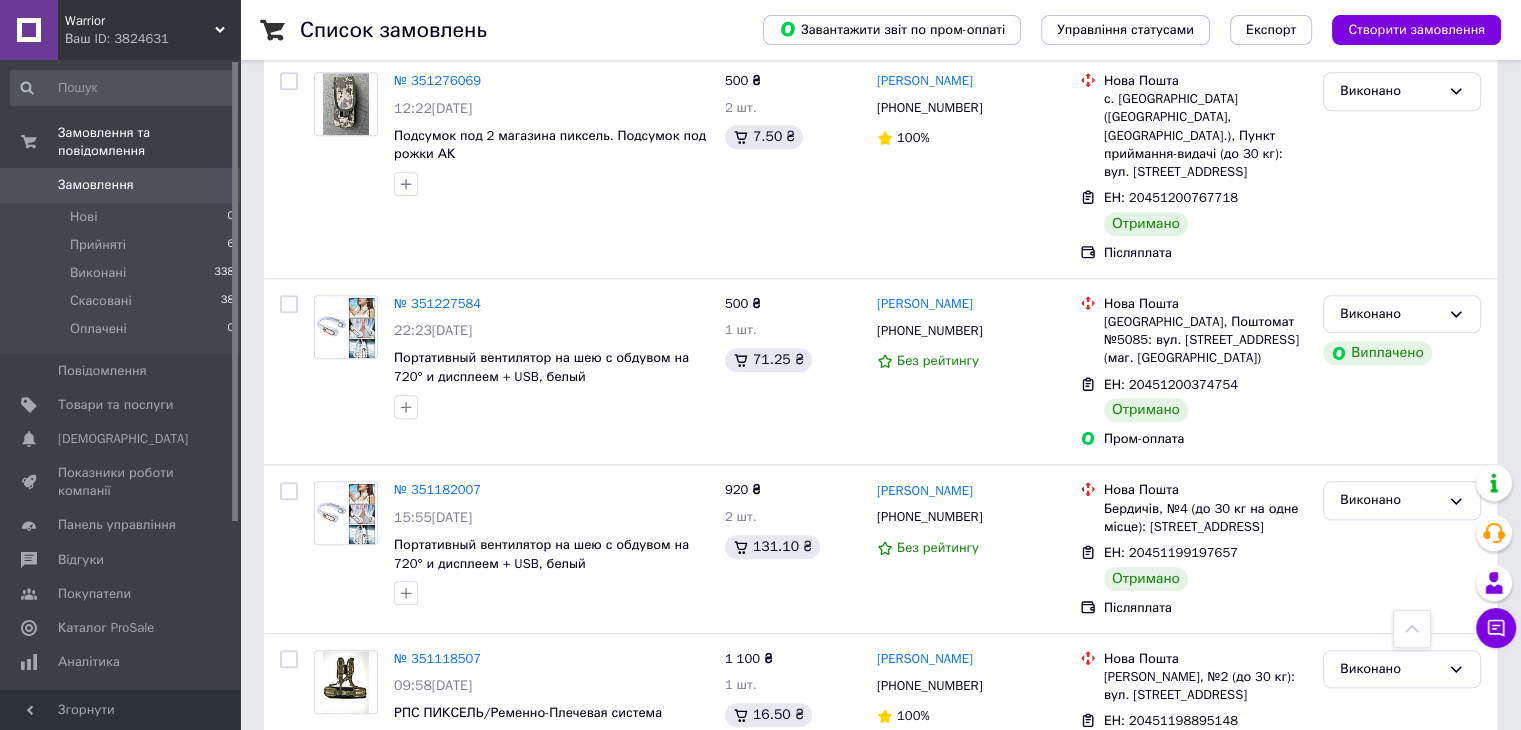 scroll, scrollTop: 1820, scrollLeft: 0, axis: vertical 